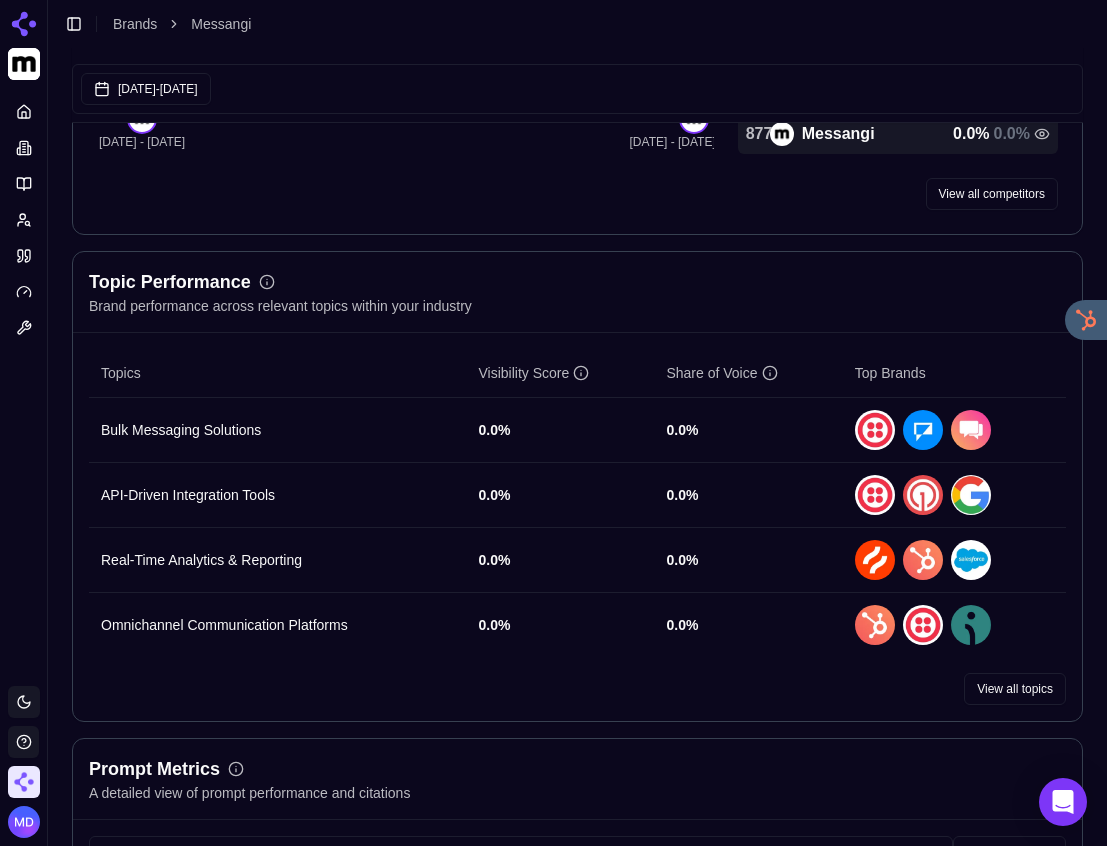 scroll, scrollTop: 1087, scrollLeft: 0, axis: vertical 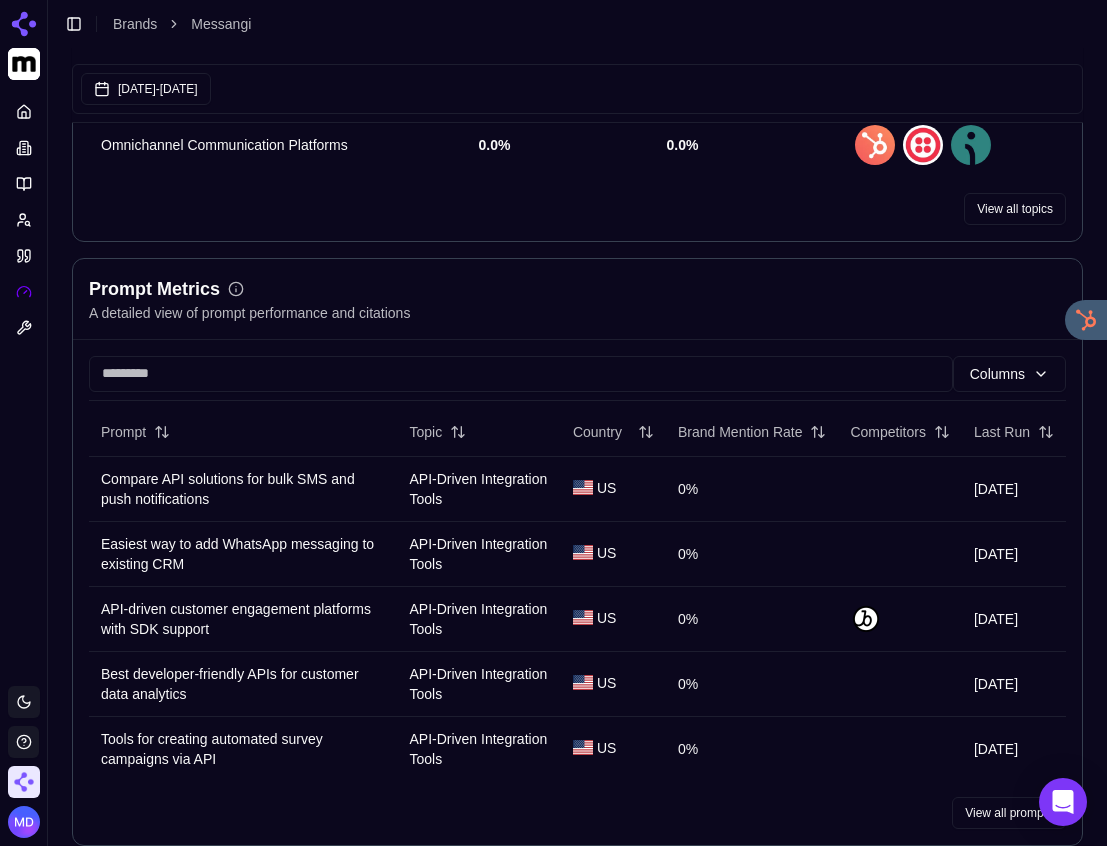 click at bounding box center (24, 292) 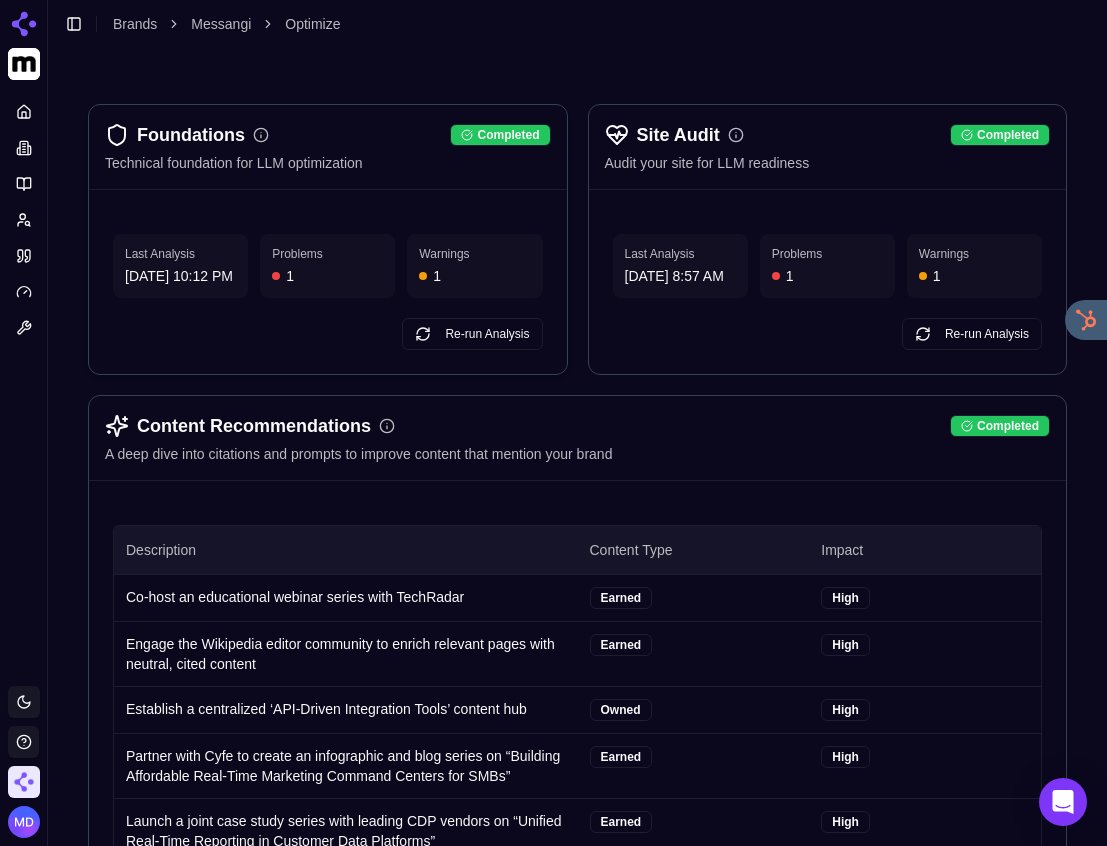 click on "Re-run Analysis" at bounding box center (328, 334) 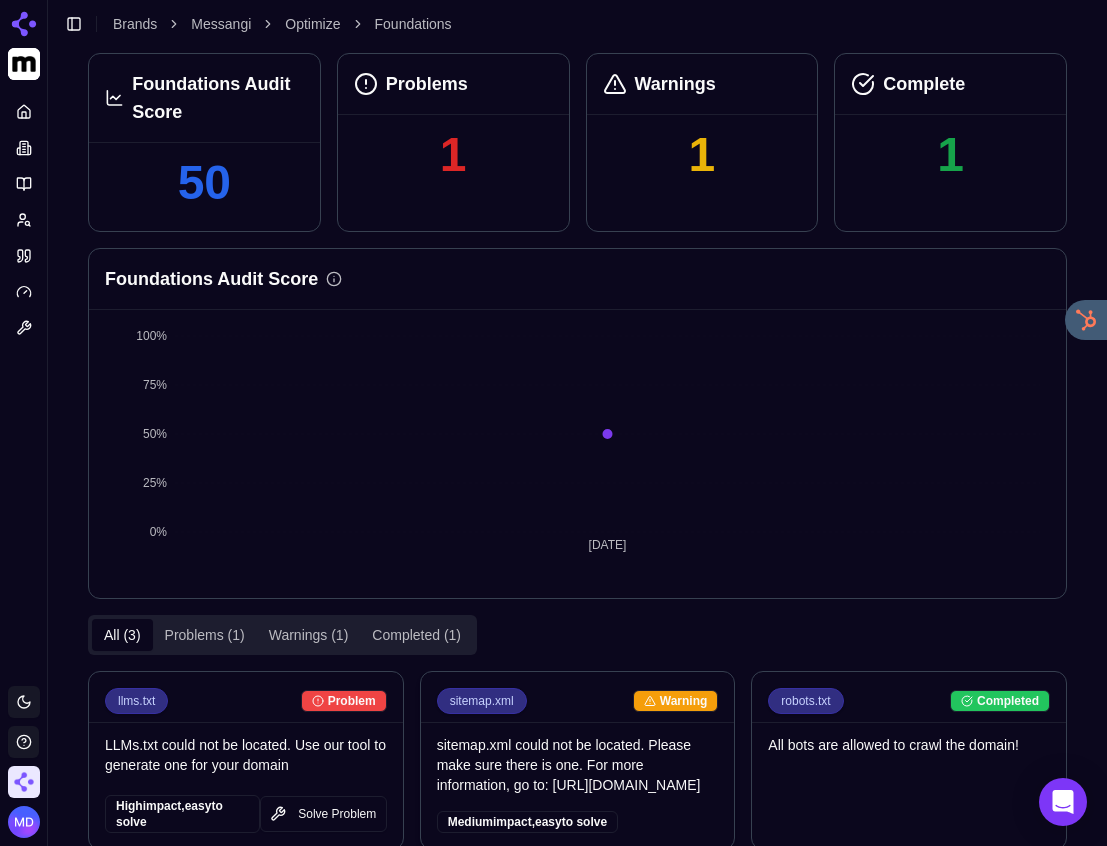 scroll, scrollTop: 251, scrollLeft: 0, axis: vertical 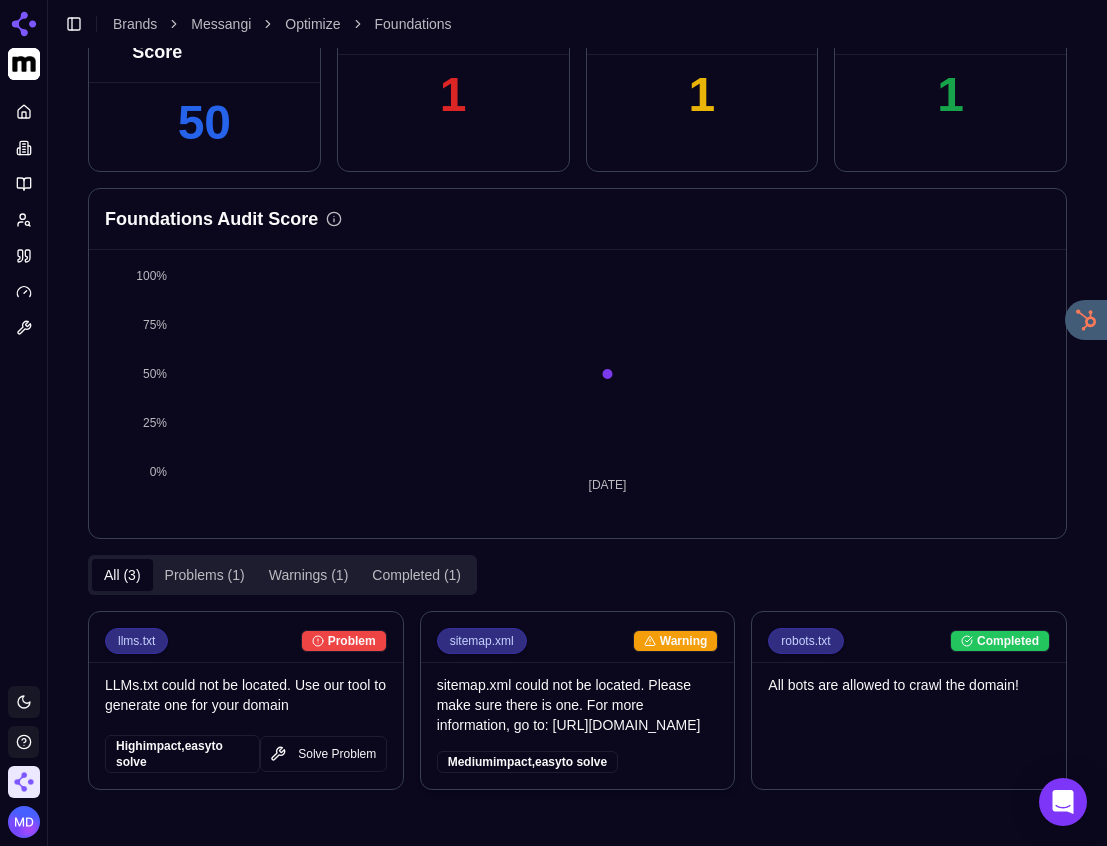 click on "sitemap.xml could not be located. Please make sure there is one. For more information, go to: https://developers.google.com/search/docs/crawling-indexing/sitemaps/build-sitemap#xml" at bounding box center [578, 705] 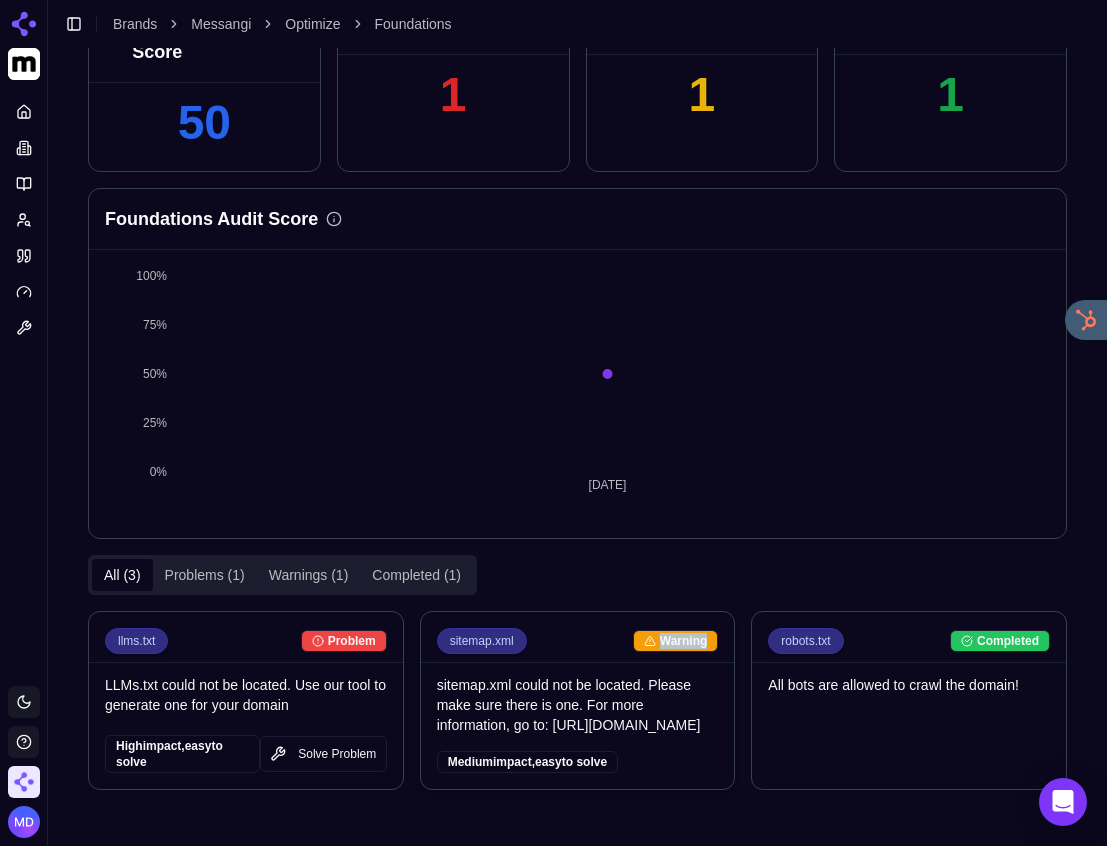 click on "sitemap.xml   Warning" at bounding box center [578, 641] 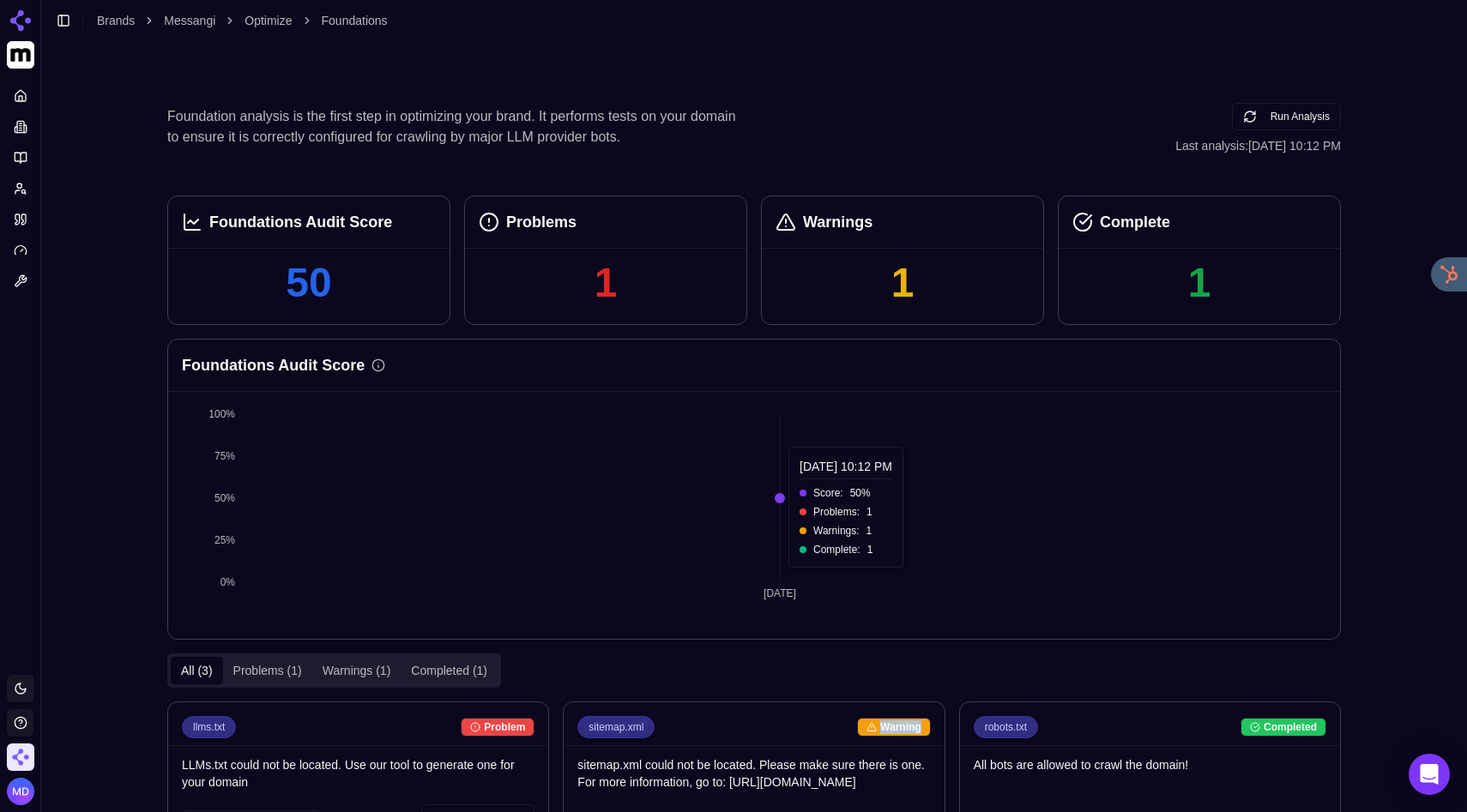 scroll, scrollTop: 91, scrollLeft: 0, axis: vertical 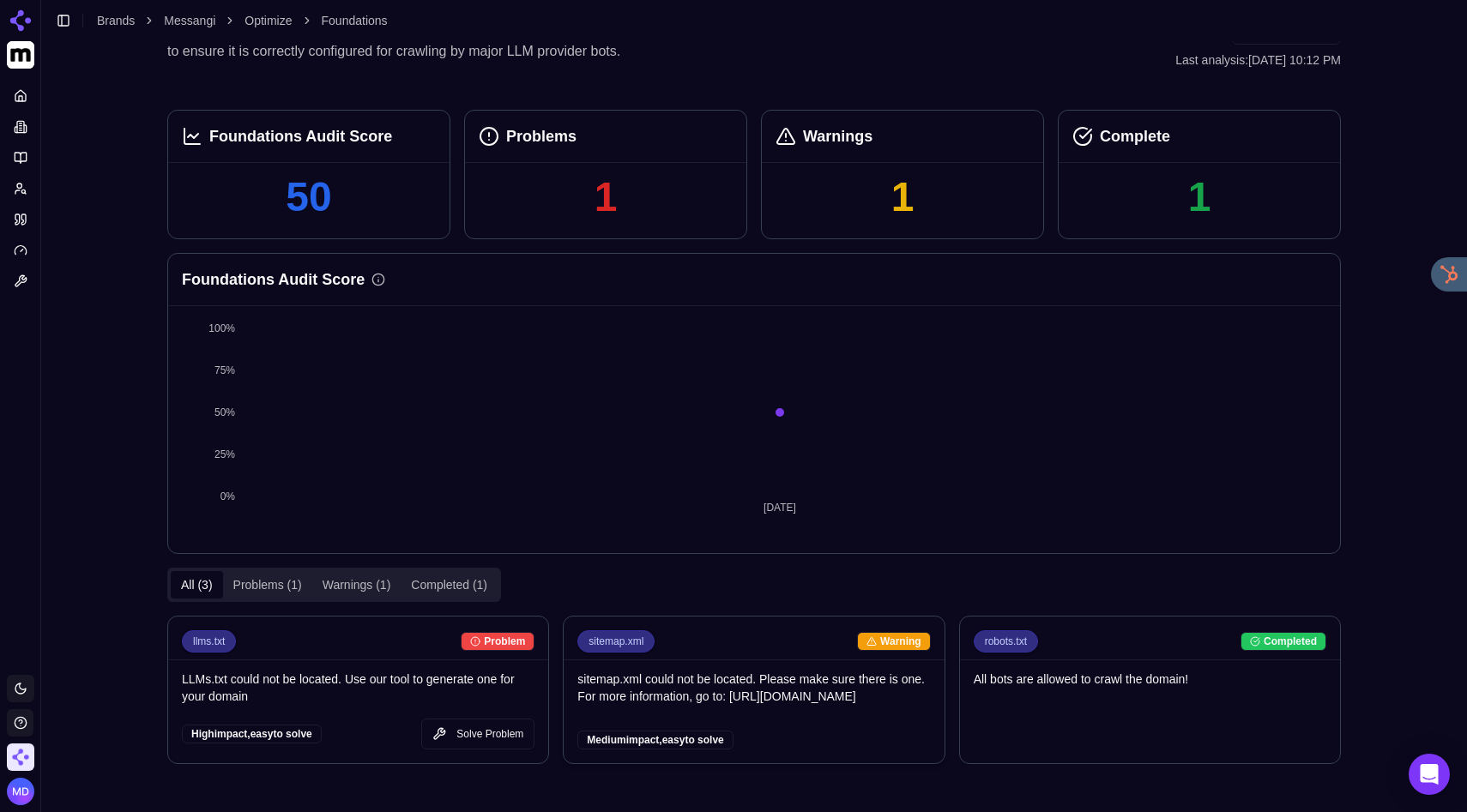 click on "sitemap.xml could not be located. Please make sure there is one. For more information, go to: https://developers.google.com/search/docs/crawling-indexing/sitemaps/build-sitemap#xml Medium  impact,  easy  to solve" at bounding box center (753, 712) 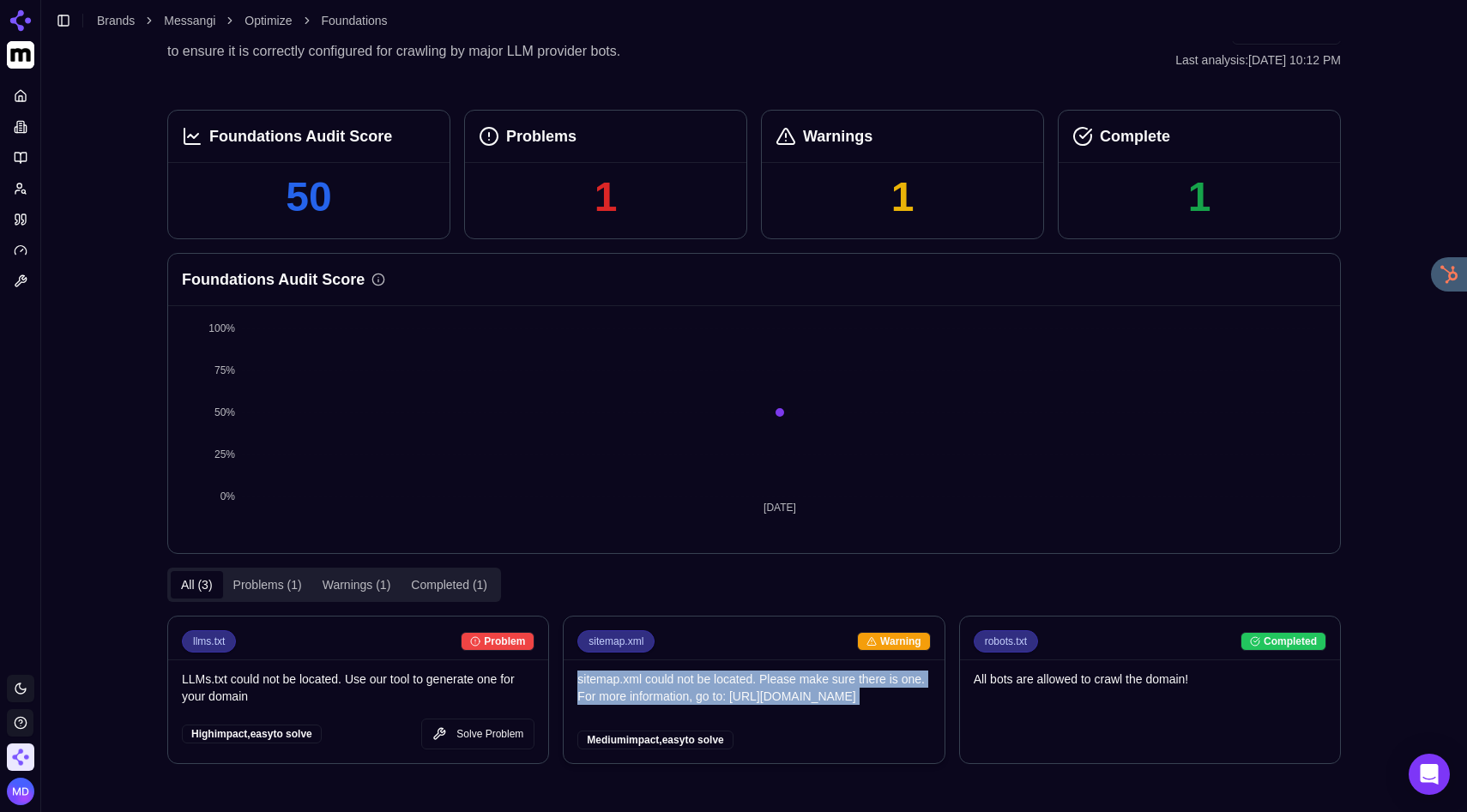 click on "sitemap.xml could not be located. Please make sure there is one. For more information, go to: https://developers.google.com/search/docs/crawling-indexing/sitemaps/build-sitemap#xml" at bounding box center (753, 694) 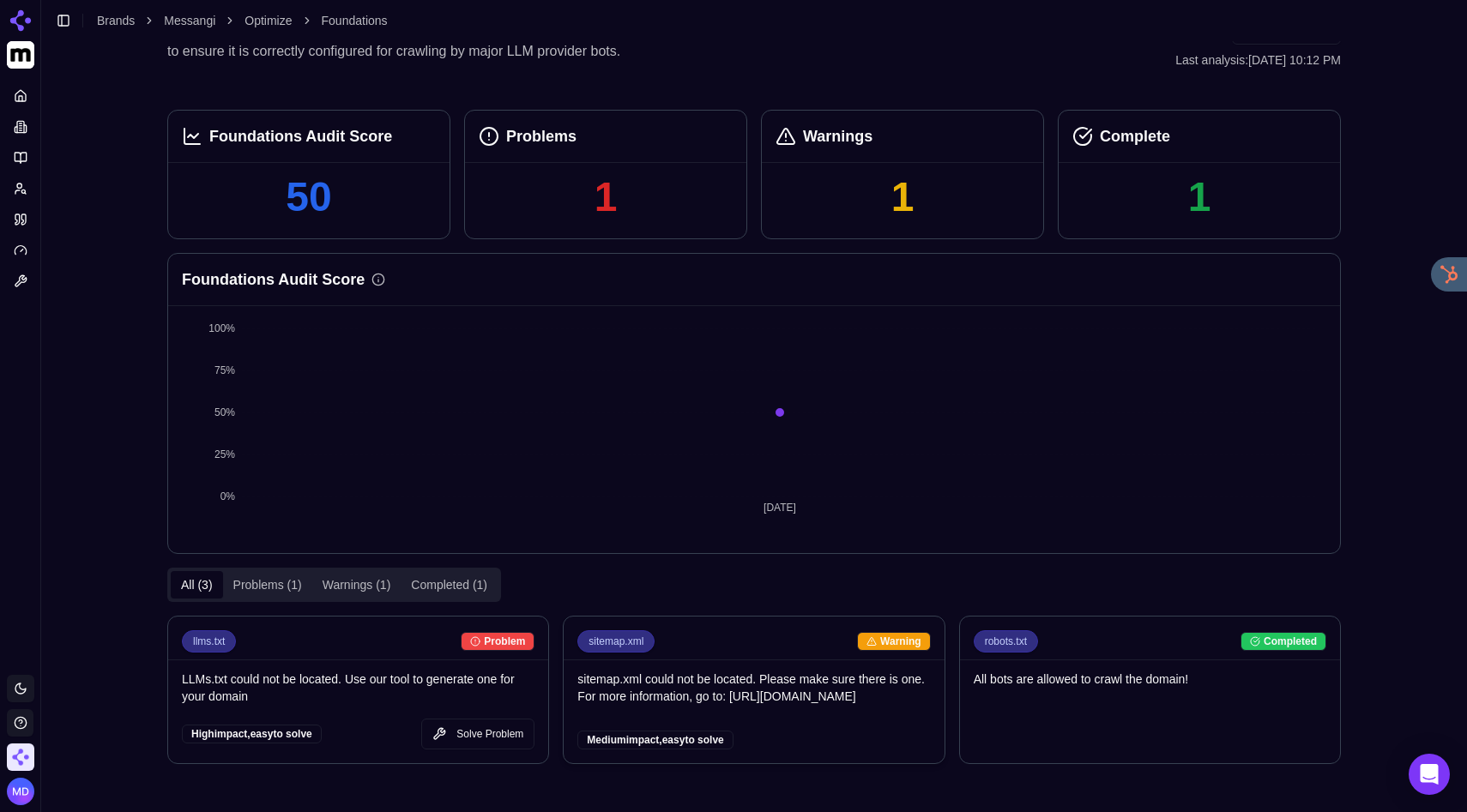click on "sitemap.xml could not be located. Please make sure there is one. For more information, go to: https://developers.google.com/search/docs/crawling-indexing/sitemaps/build-sitemap#xml" at bounding box center (753, 694) 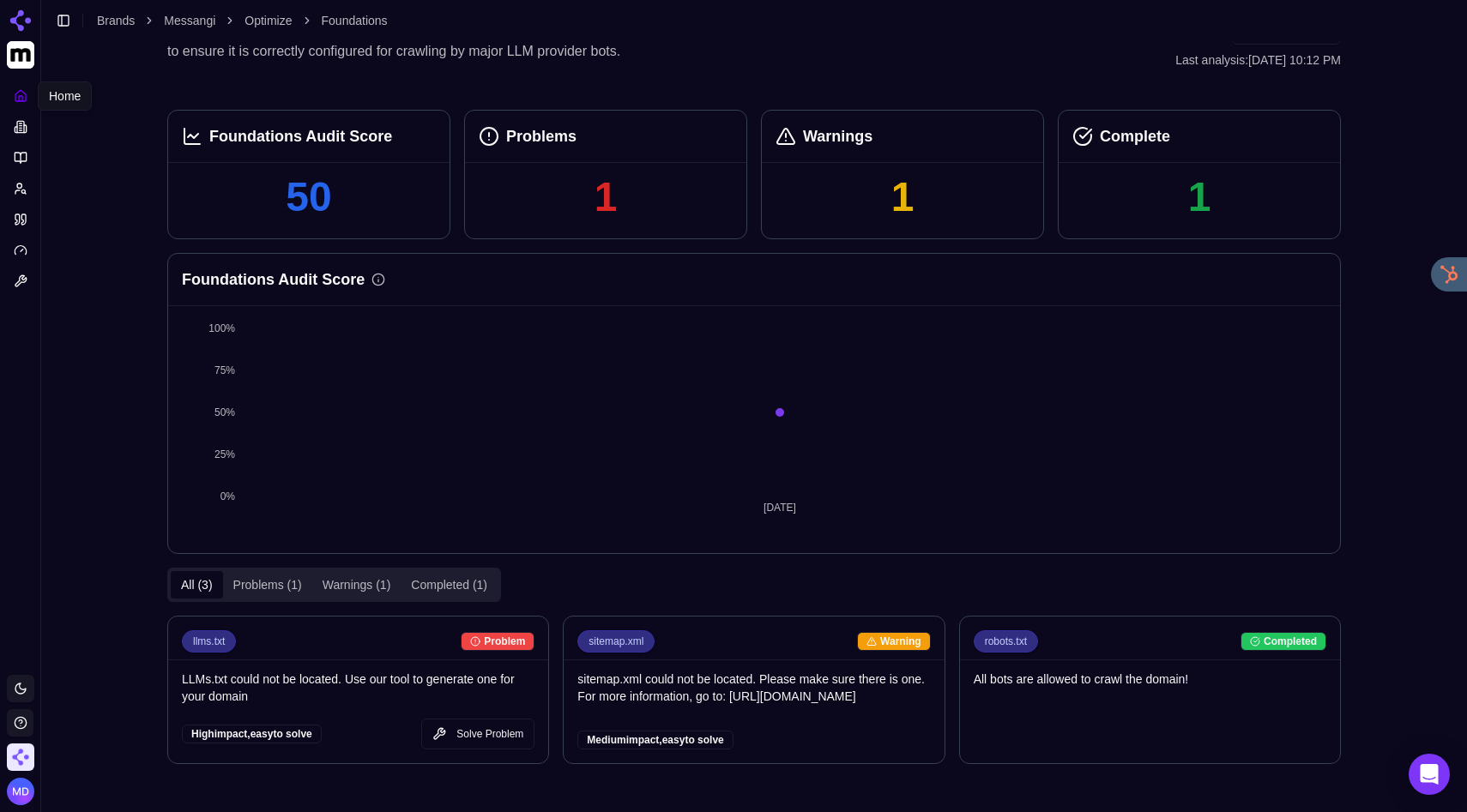 click 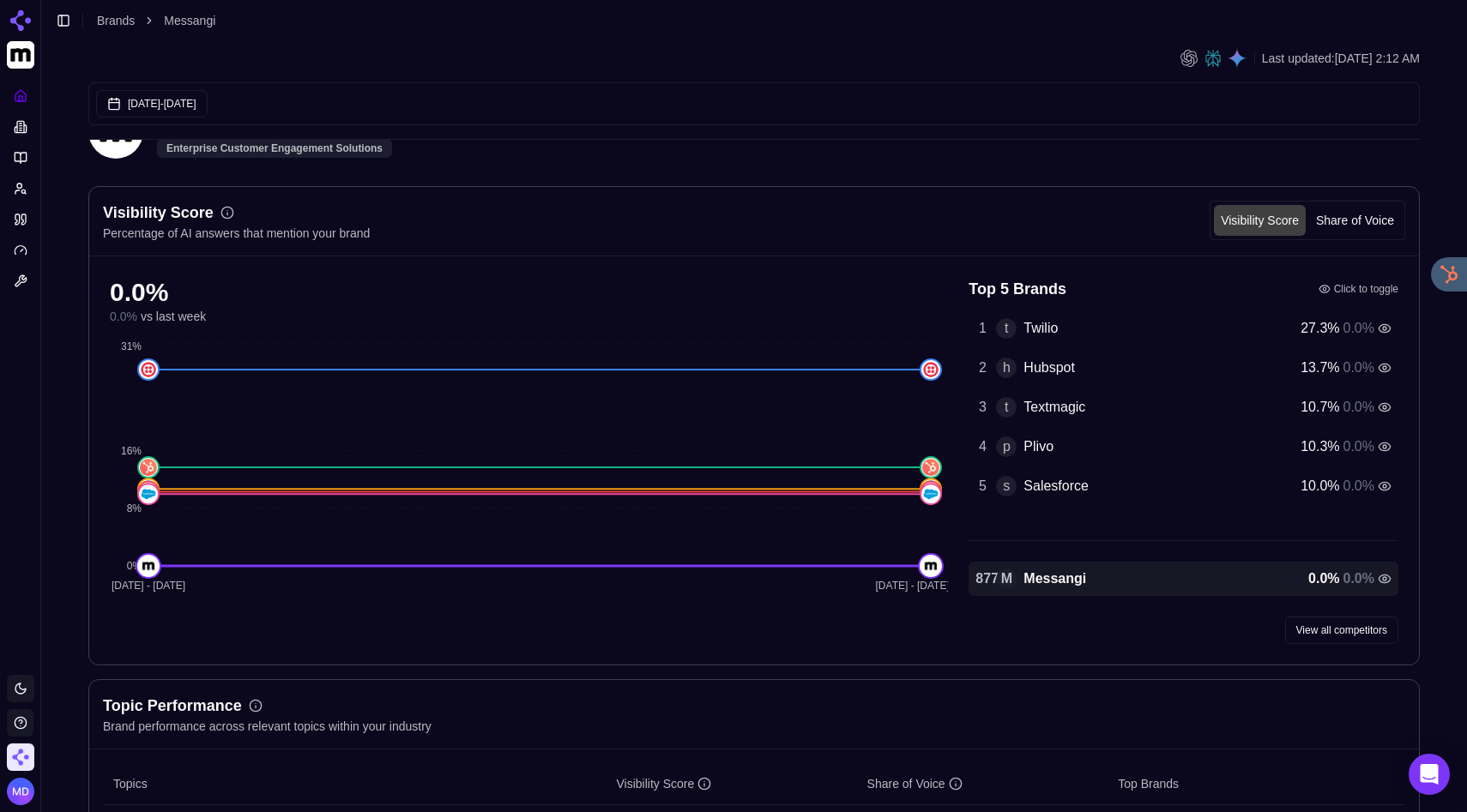 scroll, scrollTop: 0, scrollLeft: 0, axis: both 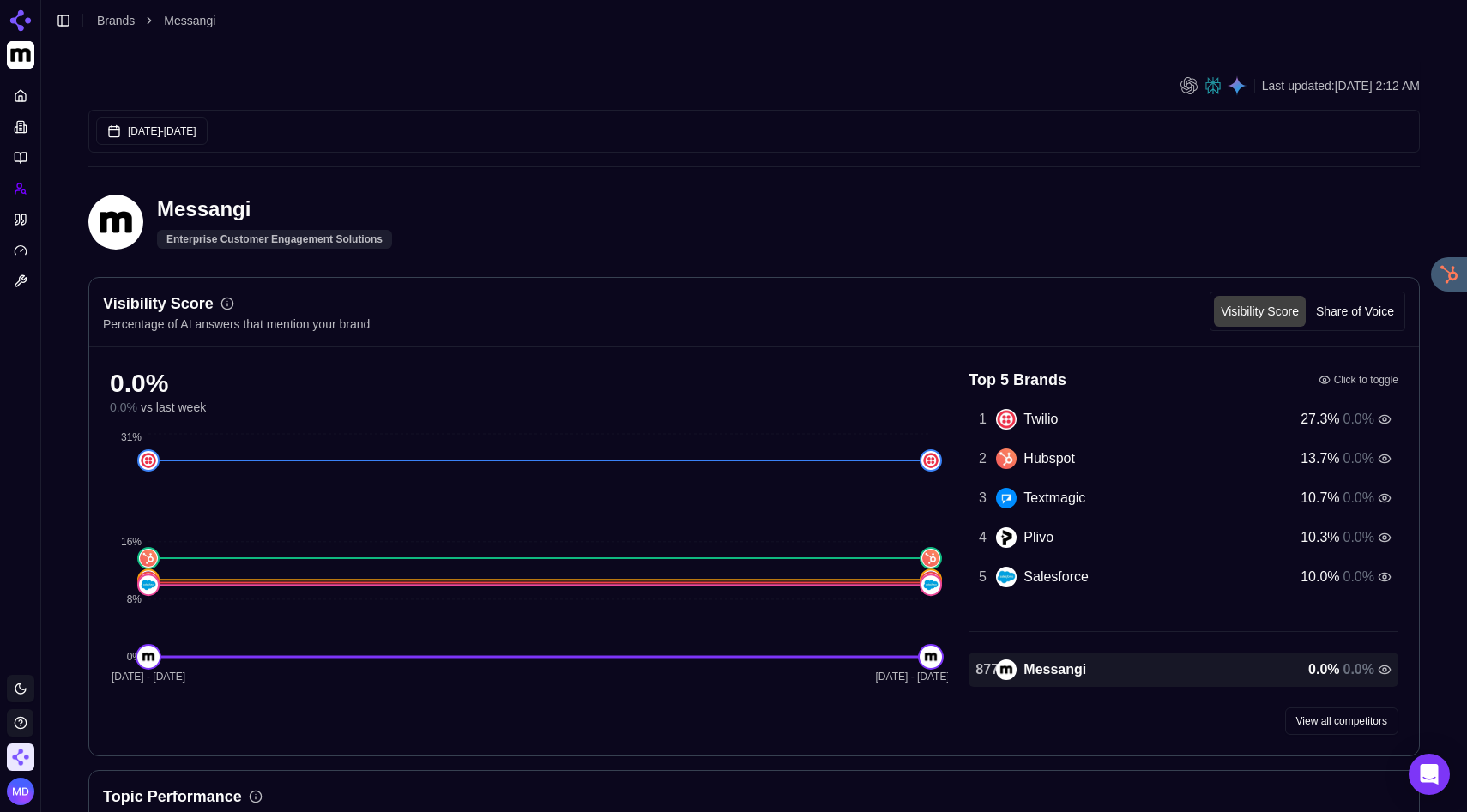 click 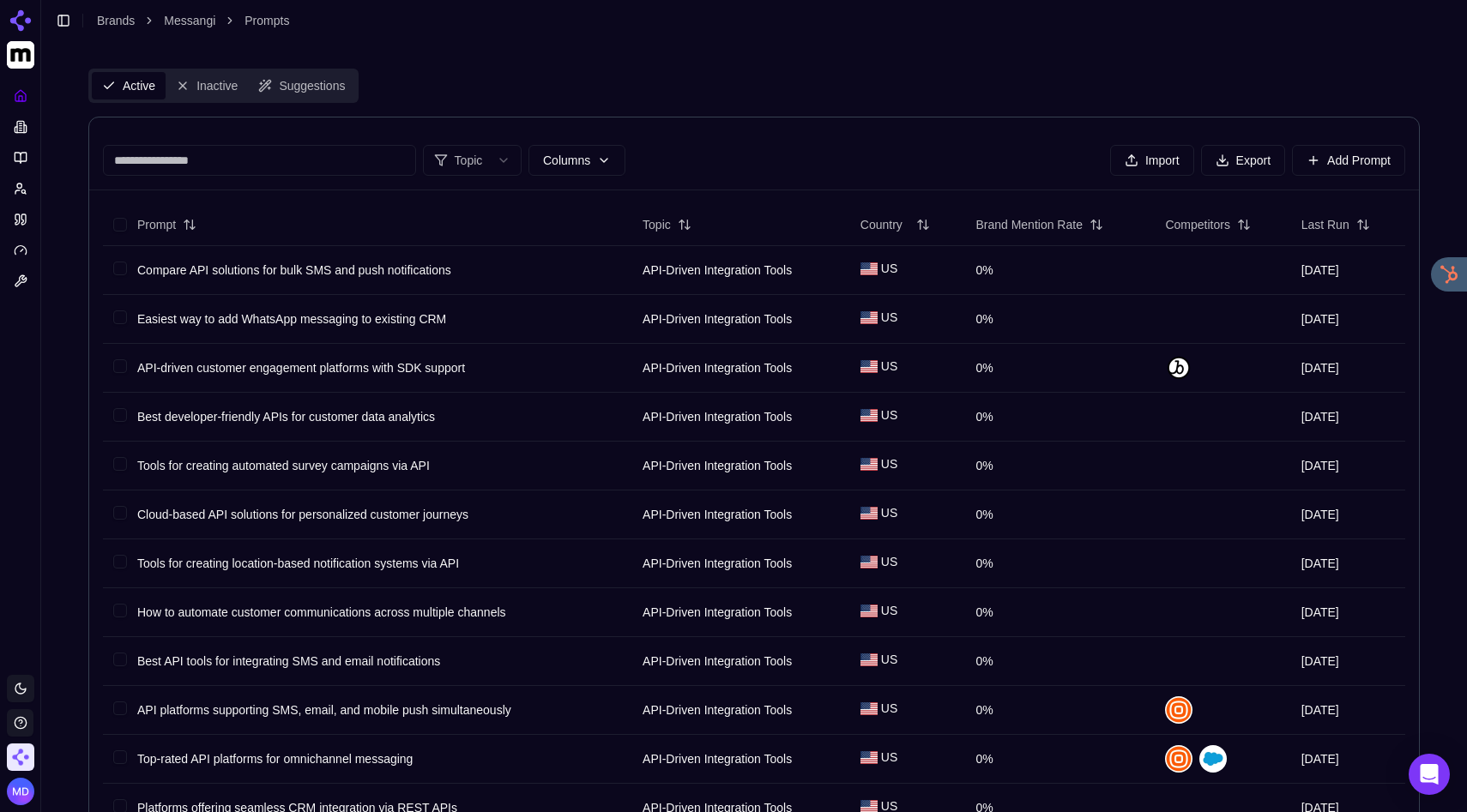 click 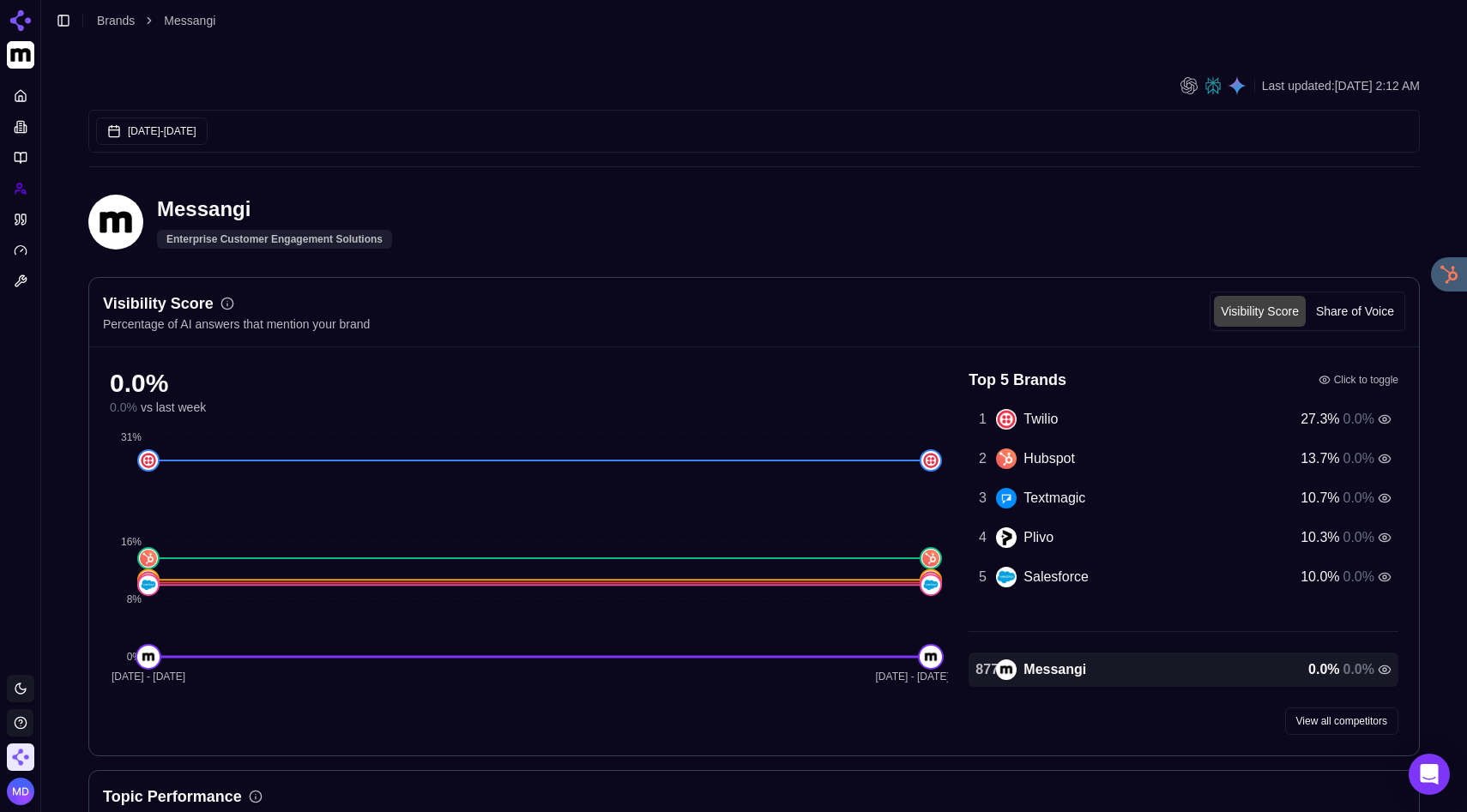click at bounding box center [21, 189] 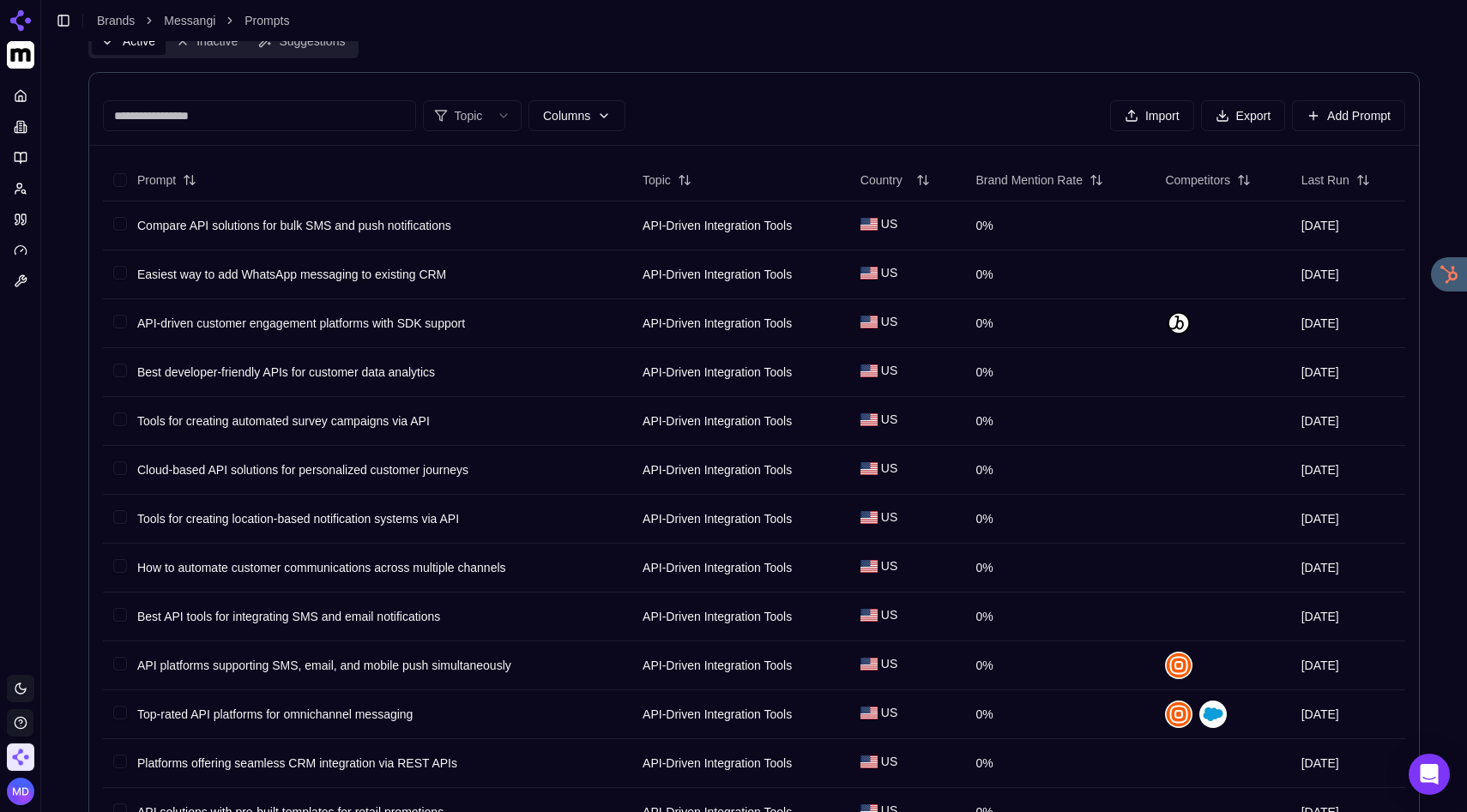scroll, scrollTop: 52, scrollLeft: 0, axis: vertical 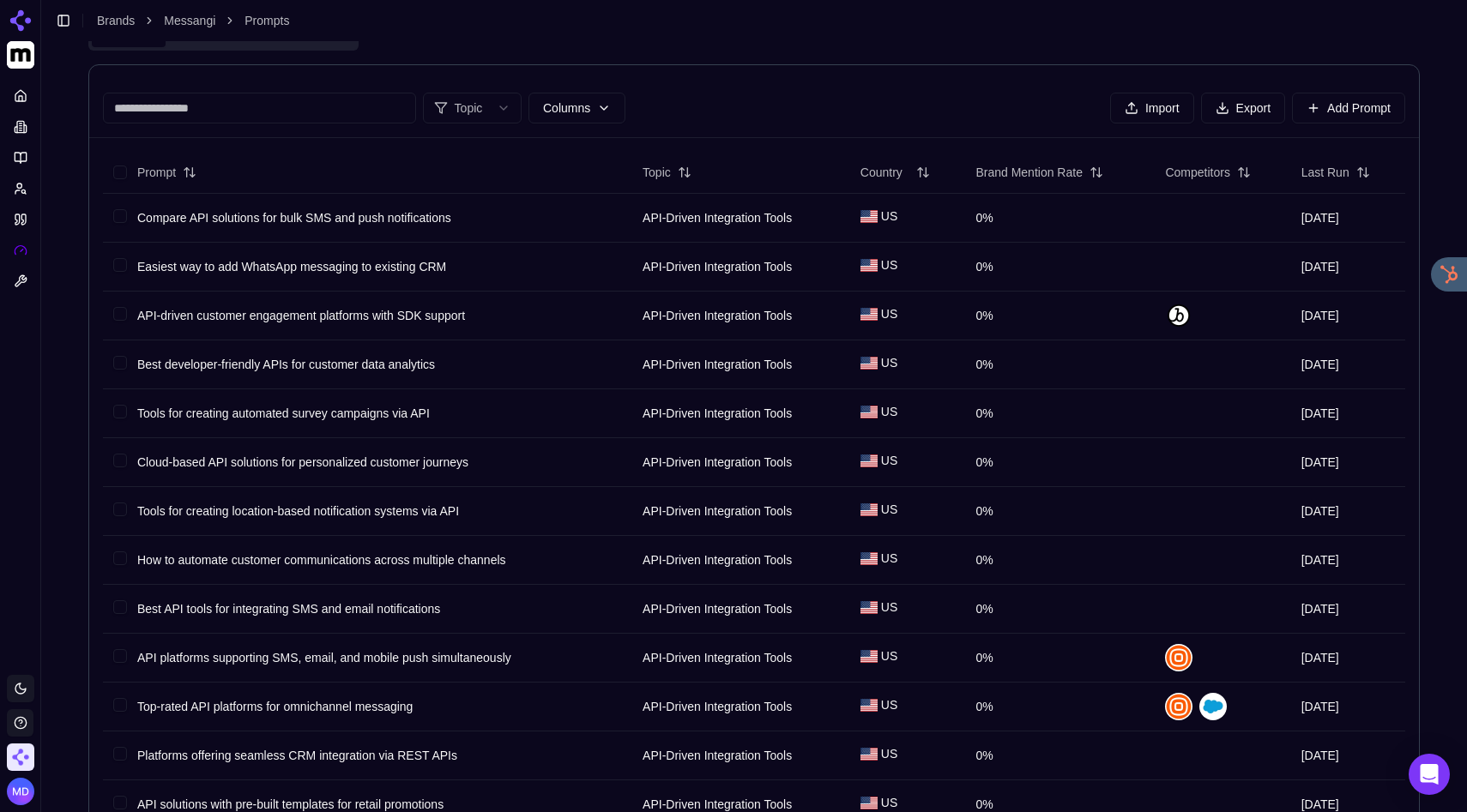 click 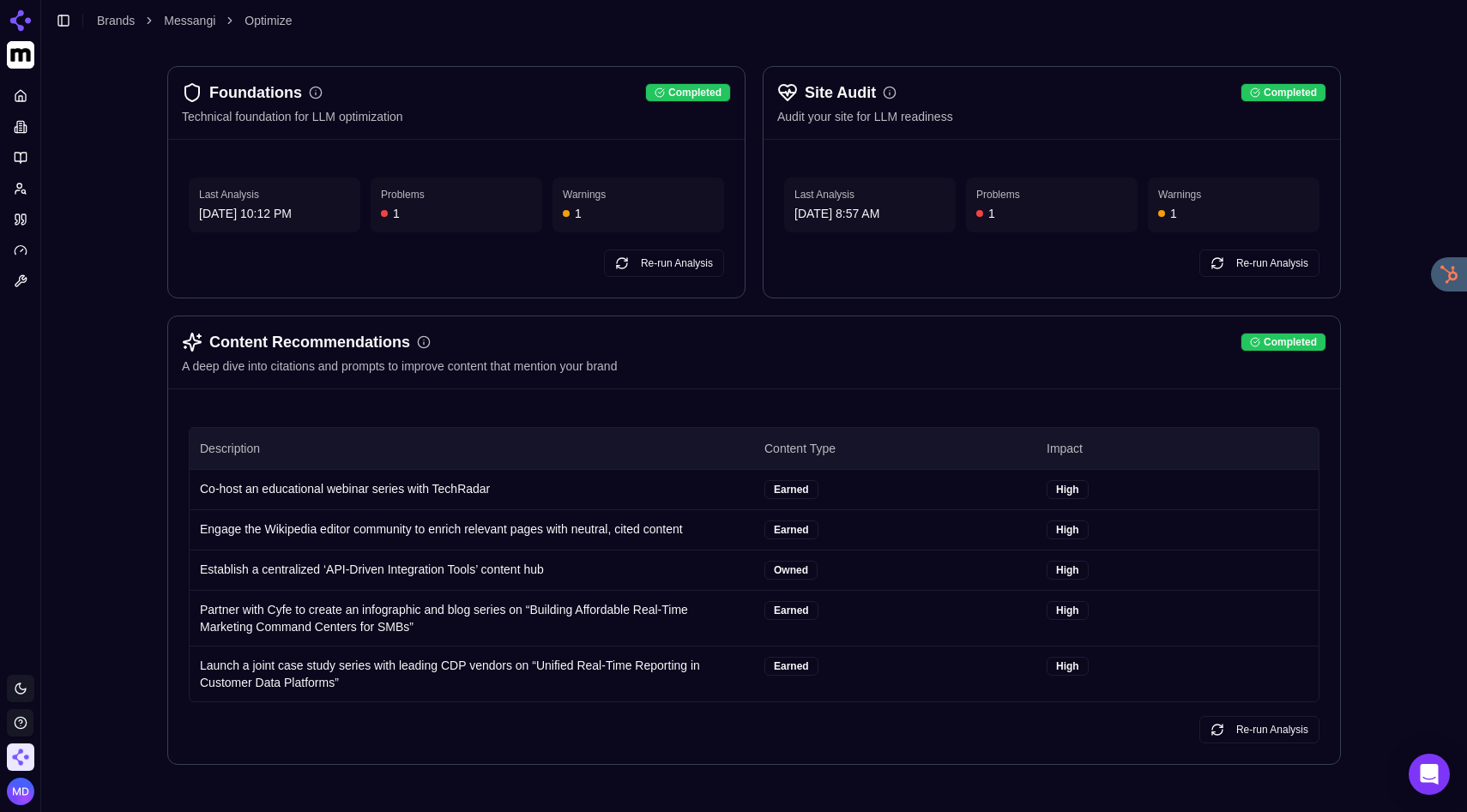 scroll, scrollTop: 0, scrollLeft: 0, axis: both 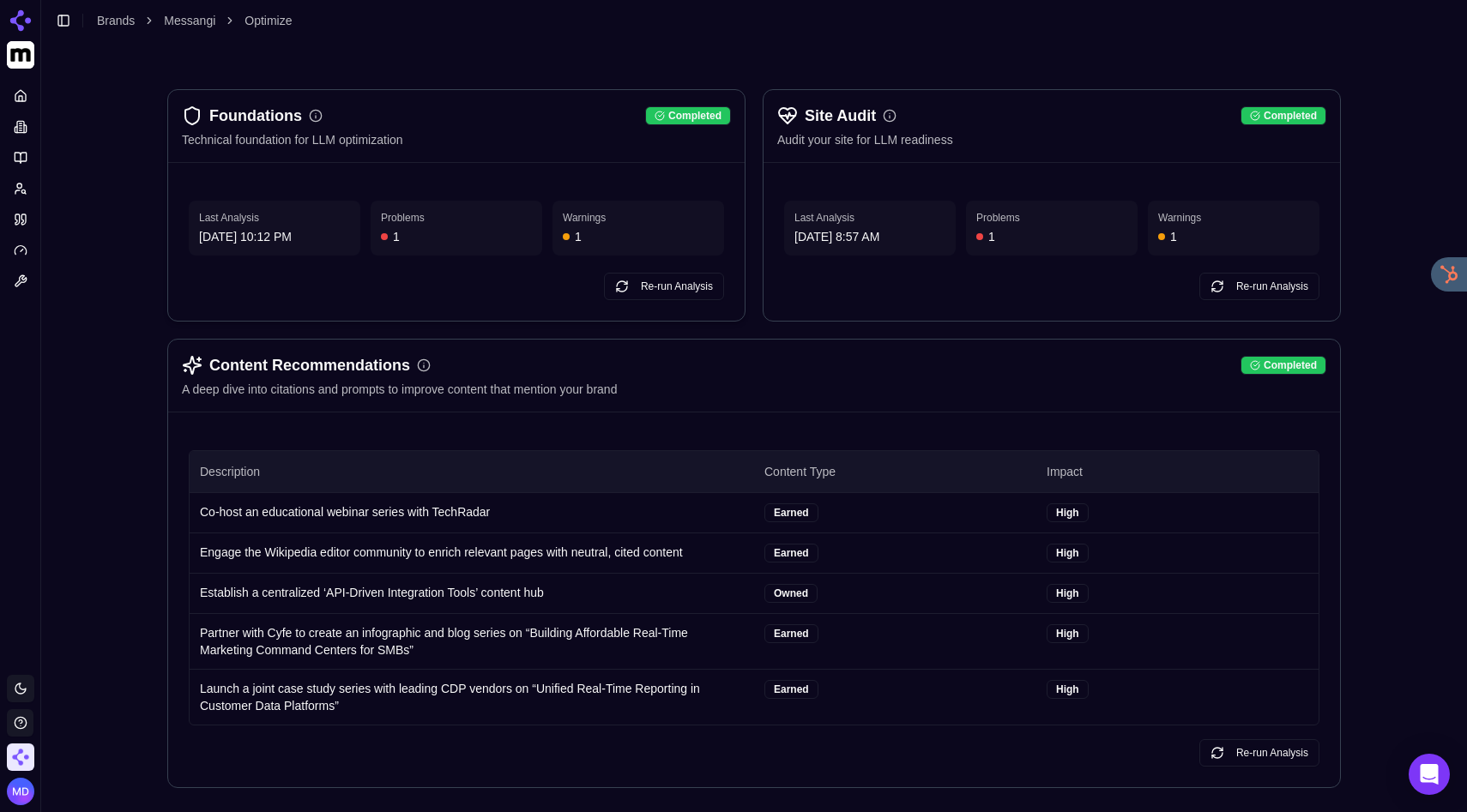 click on "Last Analysis Jun 16, 2025, 10:12 PM Problems 1 Warnings 1  Re-run Analysis" at bounding box center (456, 242) 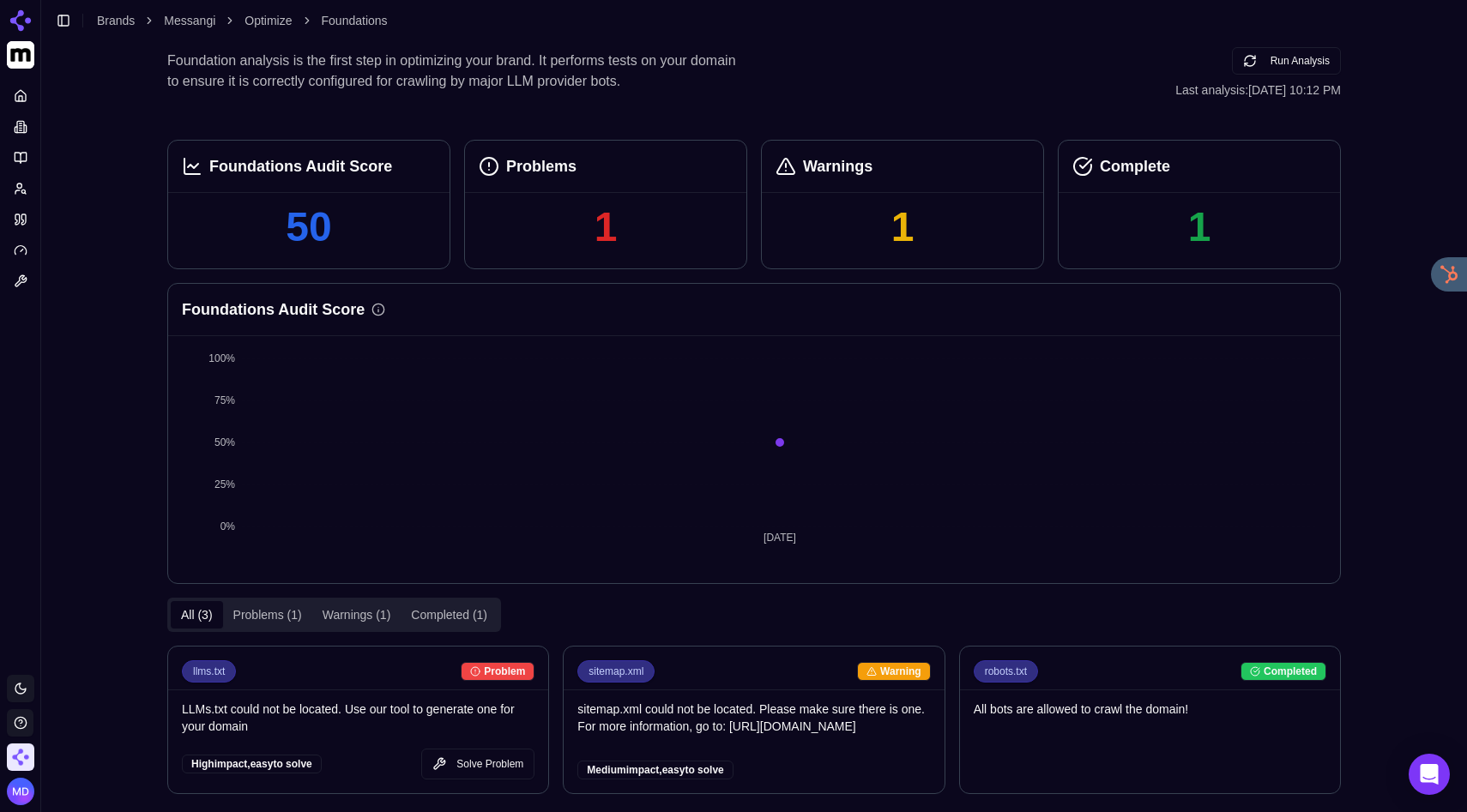 scroll, scrollTop: 91, scrollLeft: 0, axis: vertical 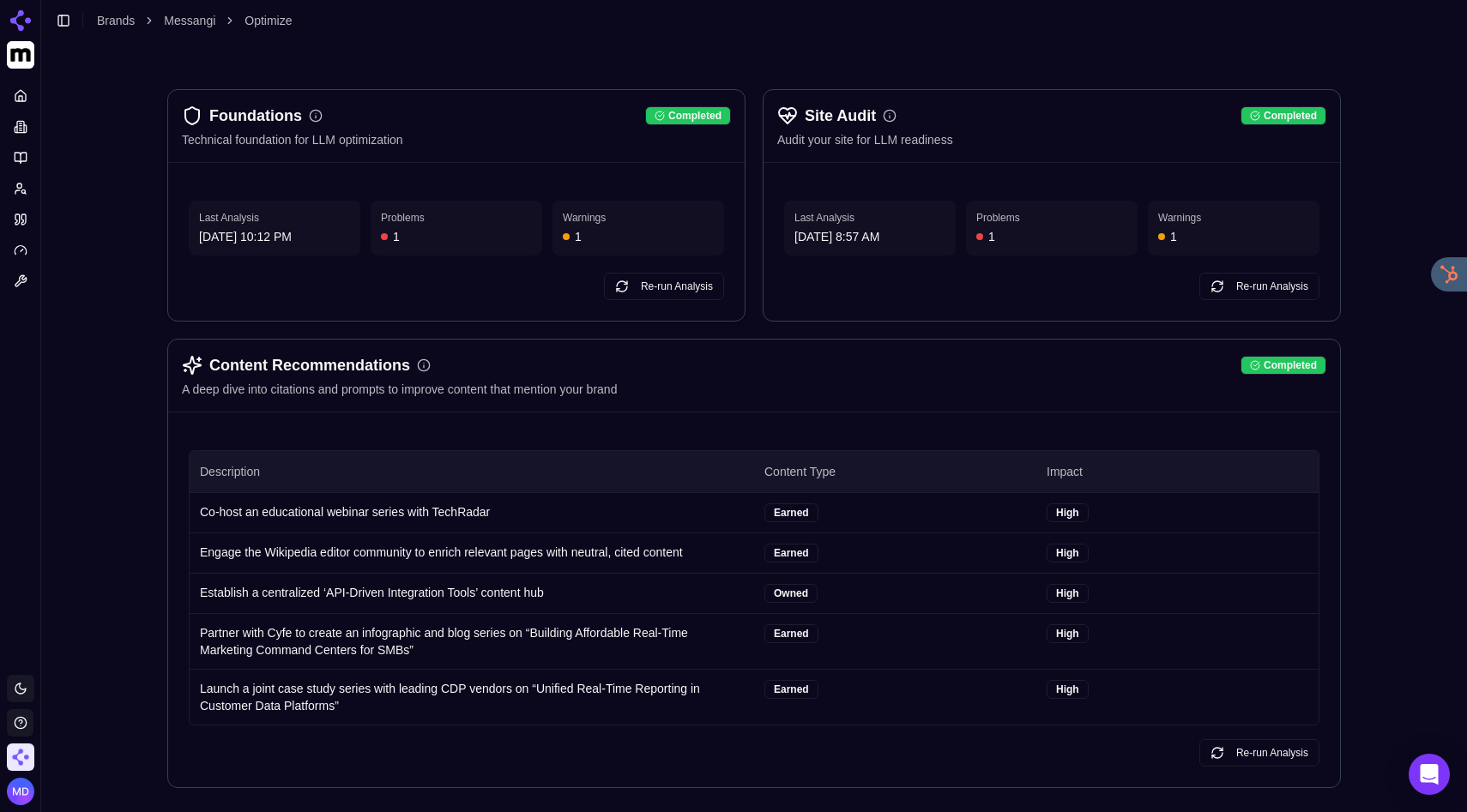 click on "Last Analysis Jun 16, 2025, 10:12 PM Problems 1 Warnings 1  Re-run Analysis" at bounding box center (456, 242) 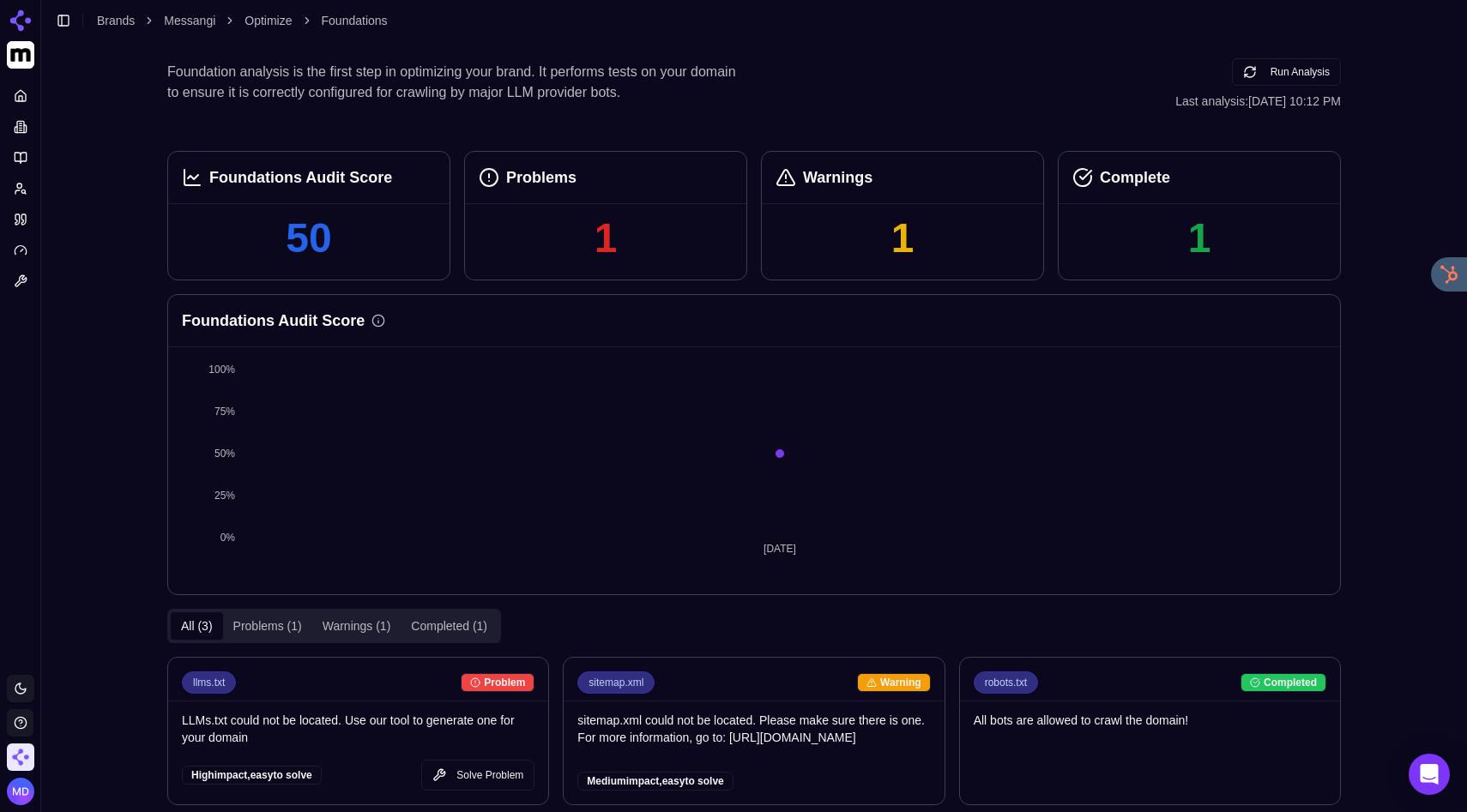 scroll, scrollTop: 91, scrollLeft: 0, axis: vertical 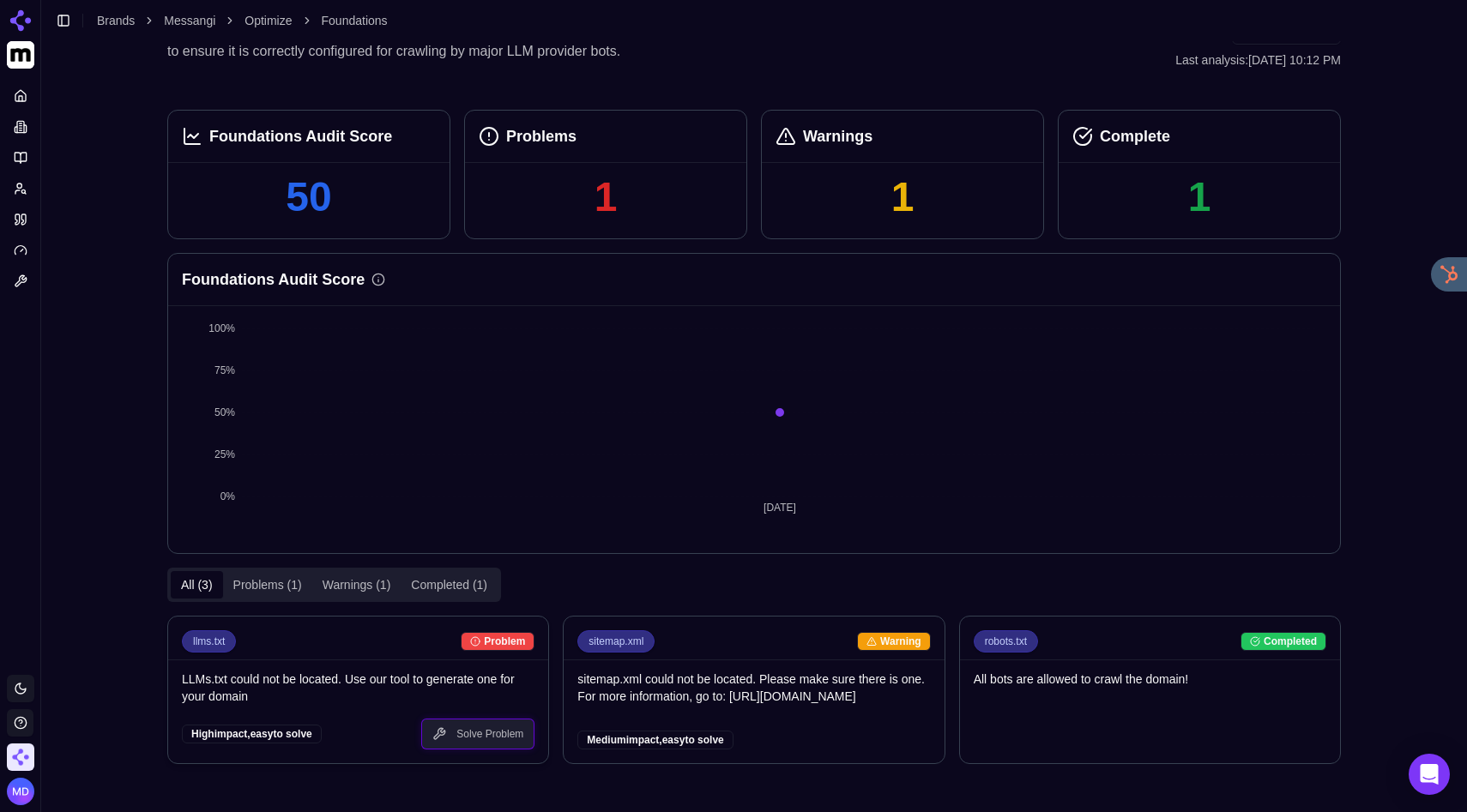 click on "Solve Problem" at bounding box center (478, 734) 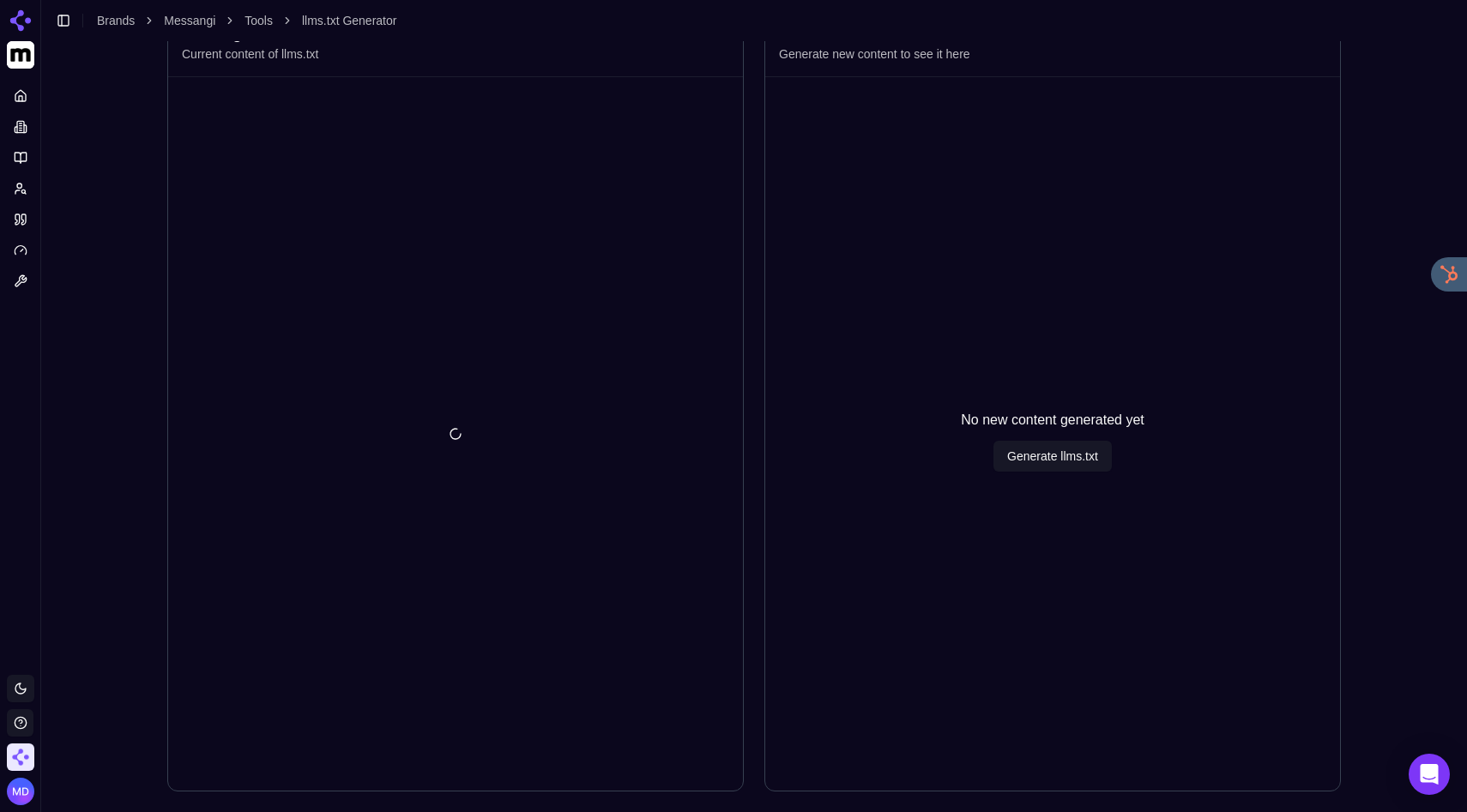 scroll, scrollTop: 55, scrollLeft: 0, axis: vertical 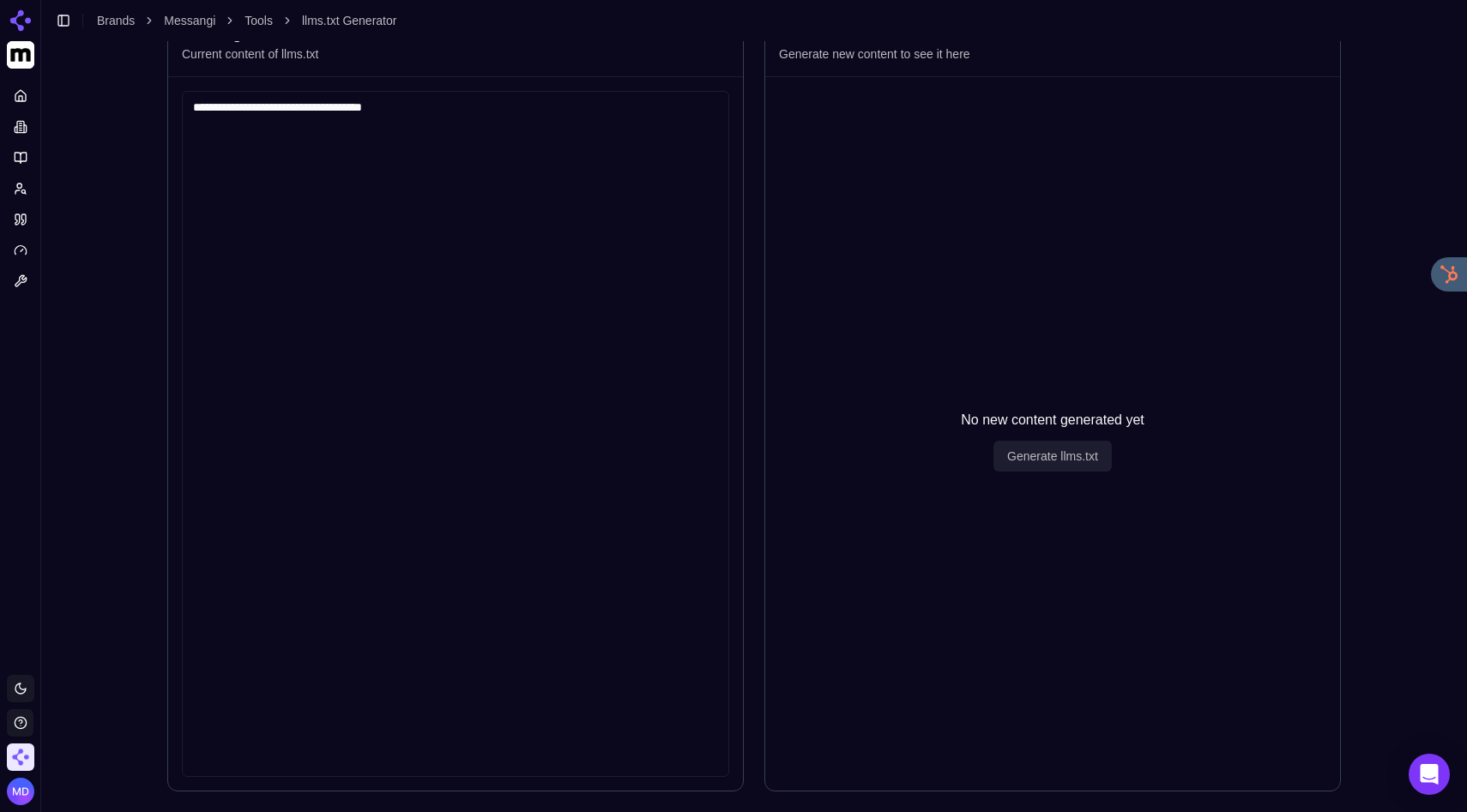 click on "Generate llms.txt" at bounding box center (1053, 456) 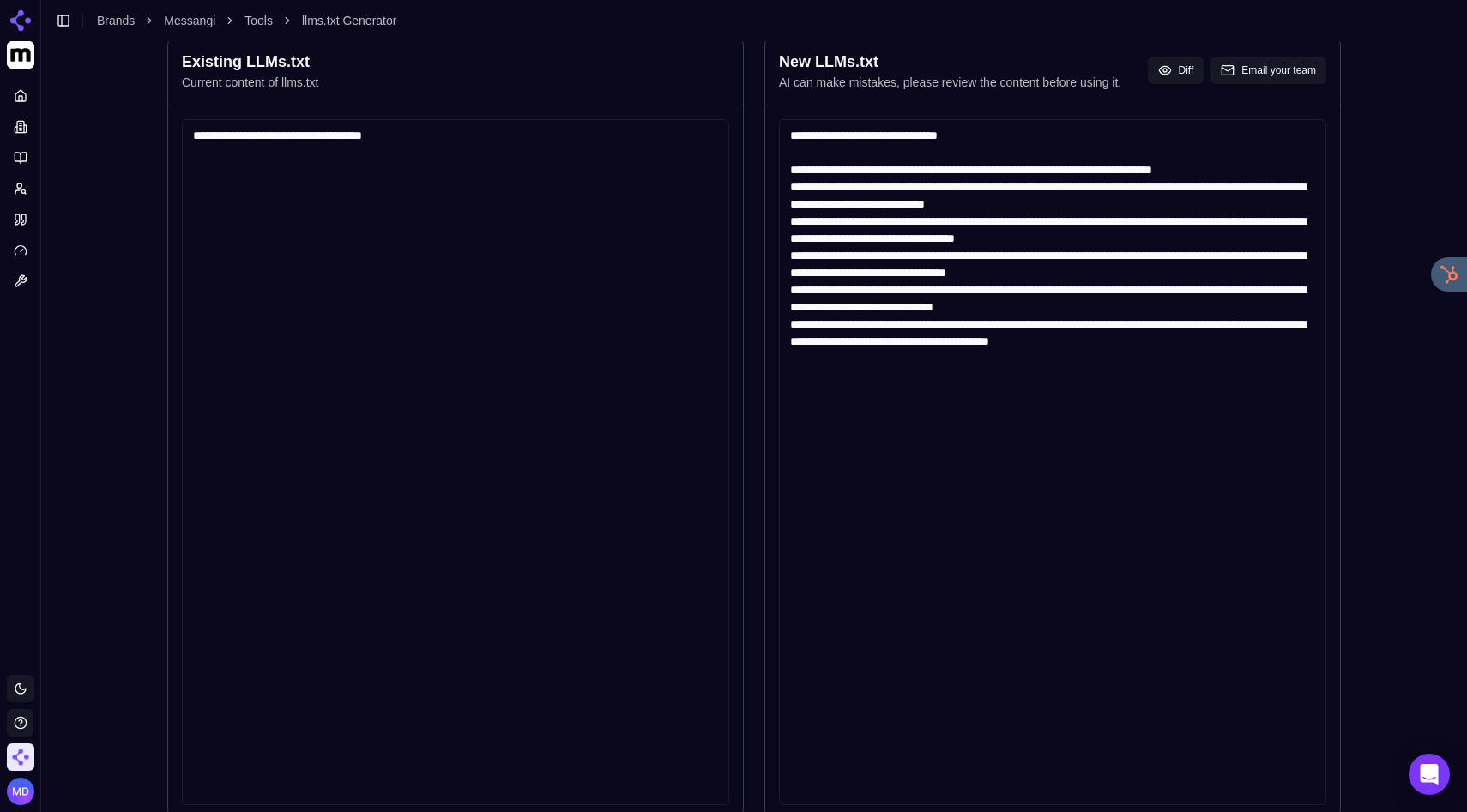 scroll, scrollTop: 0, scrollLeft: 0, axis: both 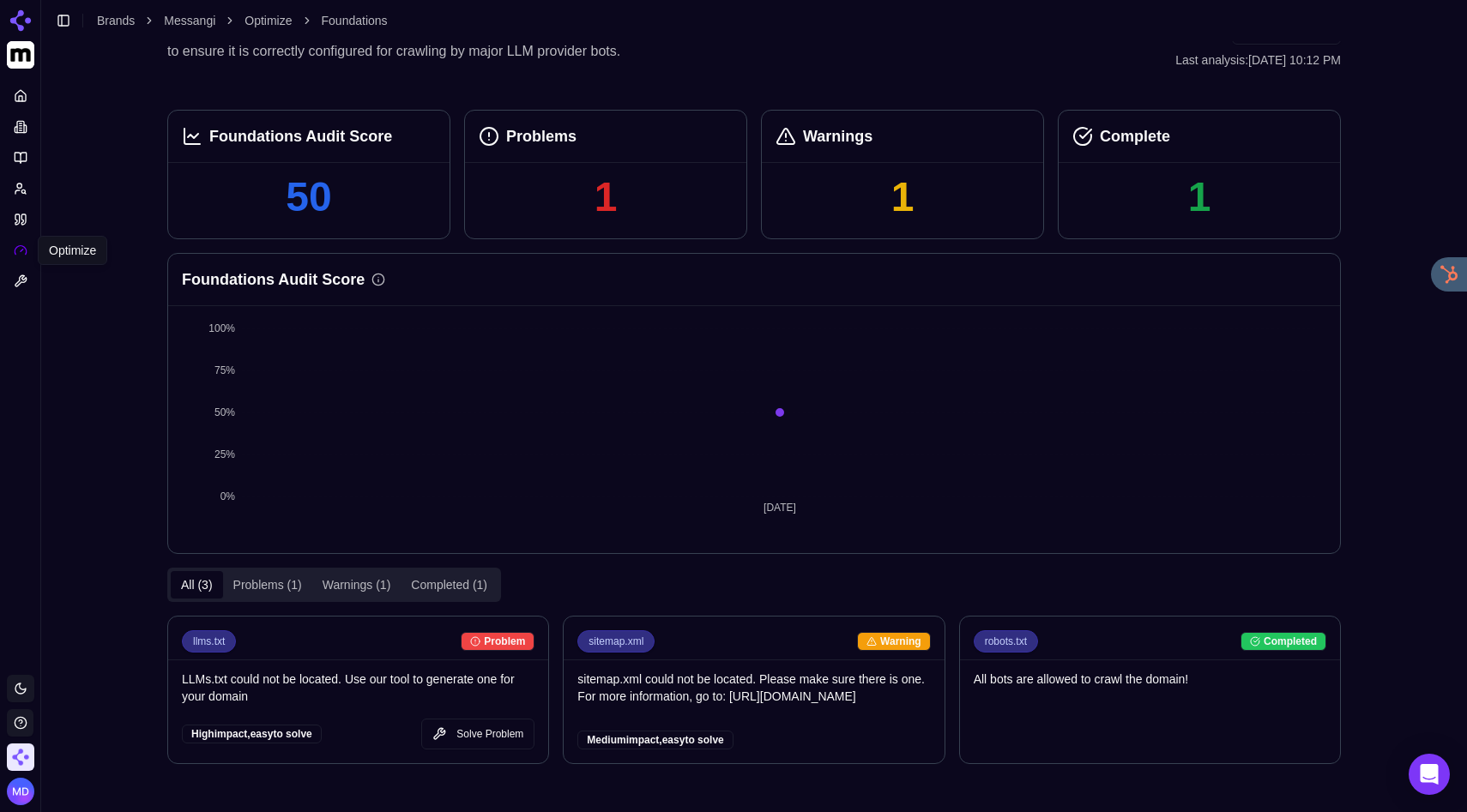 click 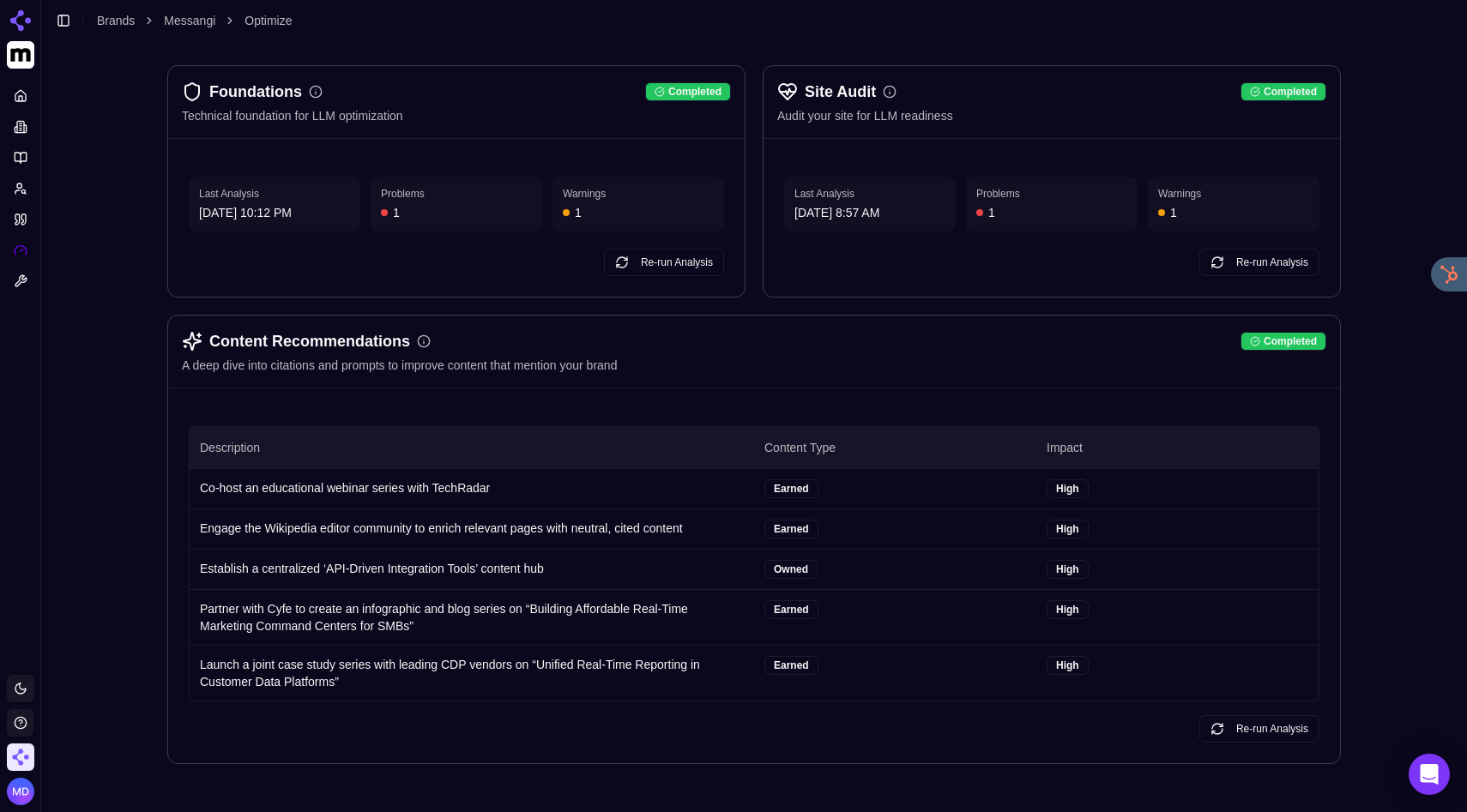 scroll, scrollTop: 23, scrollLeft: 0, axis: vertical 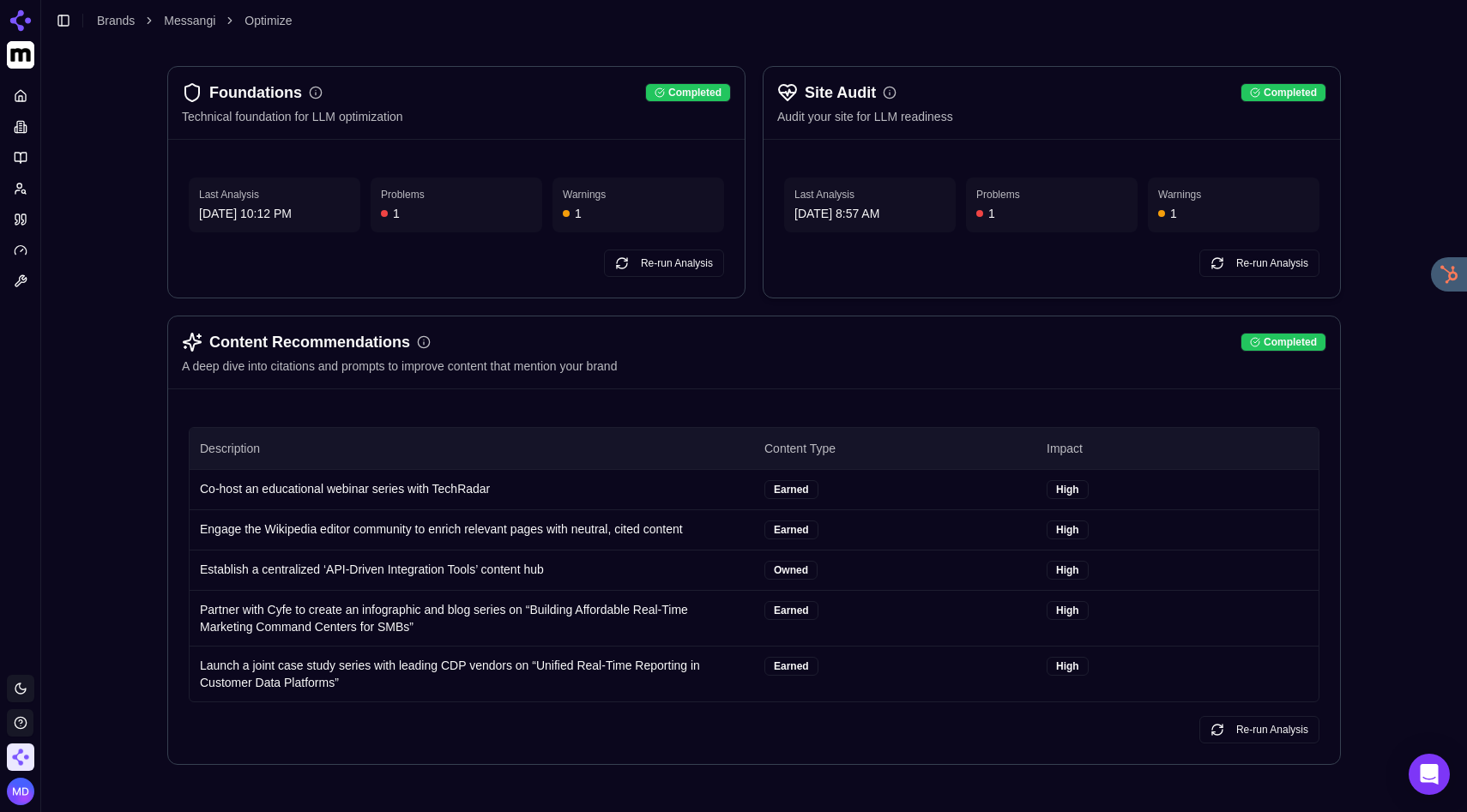 click on "Site Audit  Completed Audit your site for LLM readiness" at bounding box center (1052, 103) 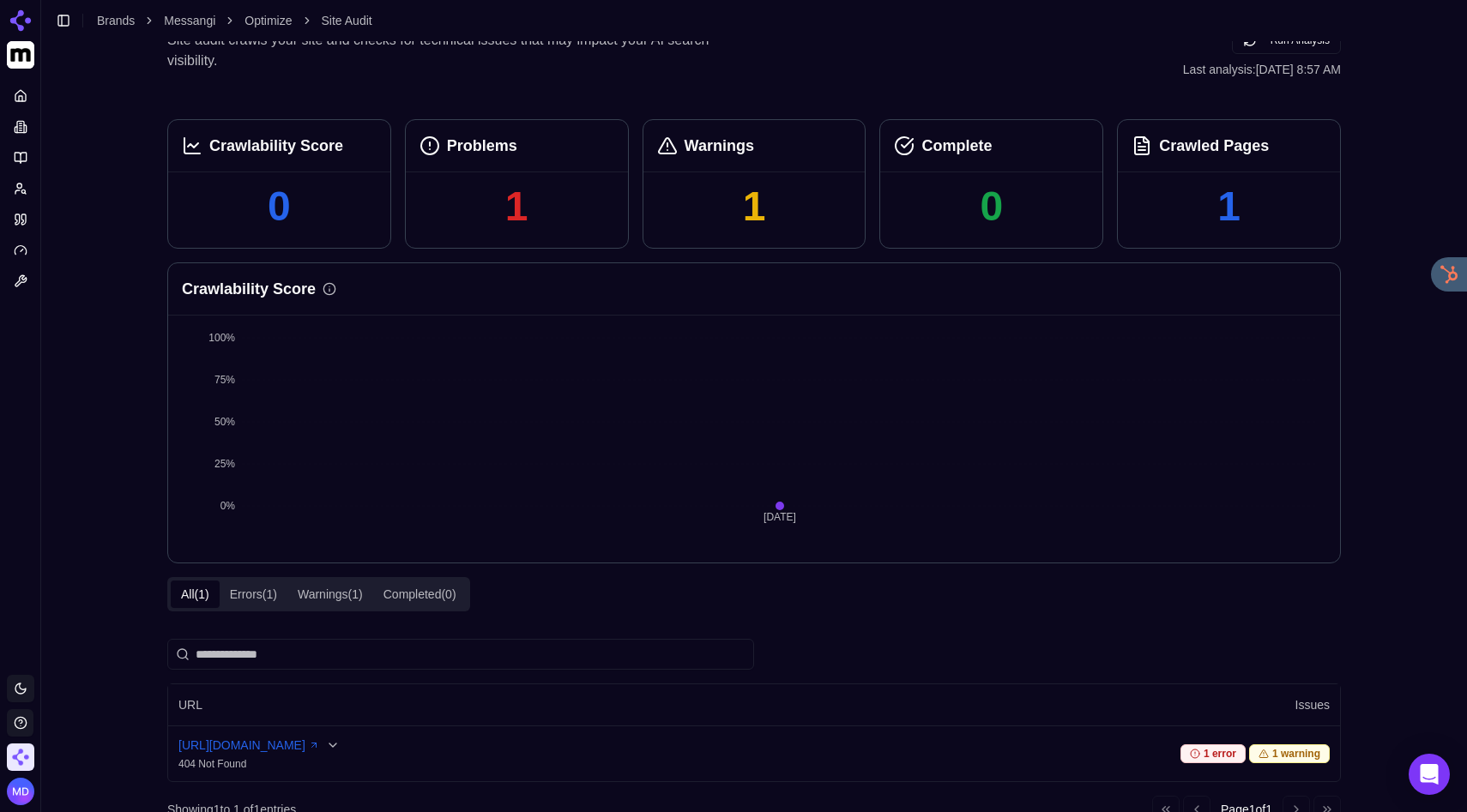 scroll, scrollTop: 135, scrollLeft: 0, axis: vertical 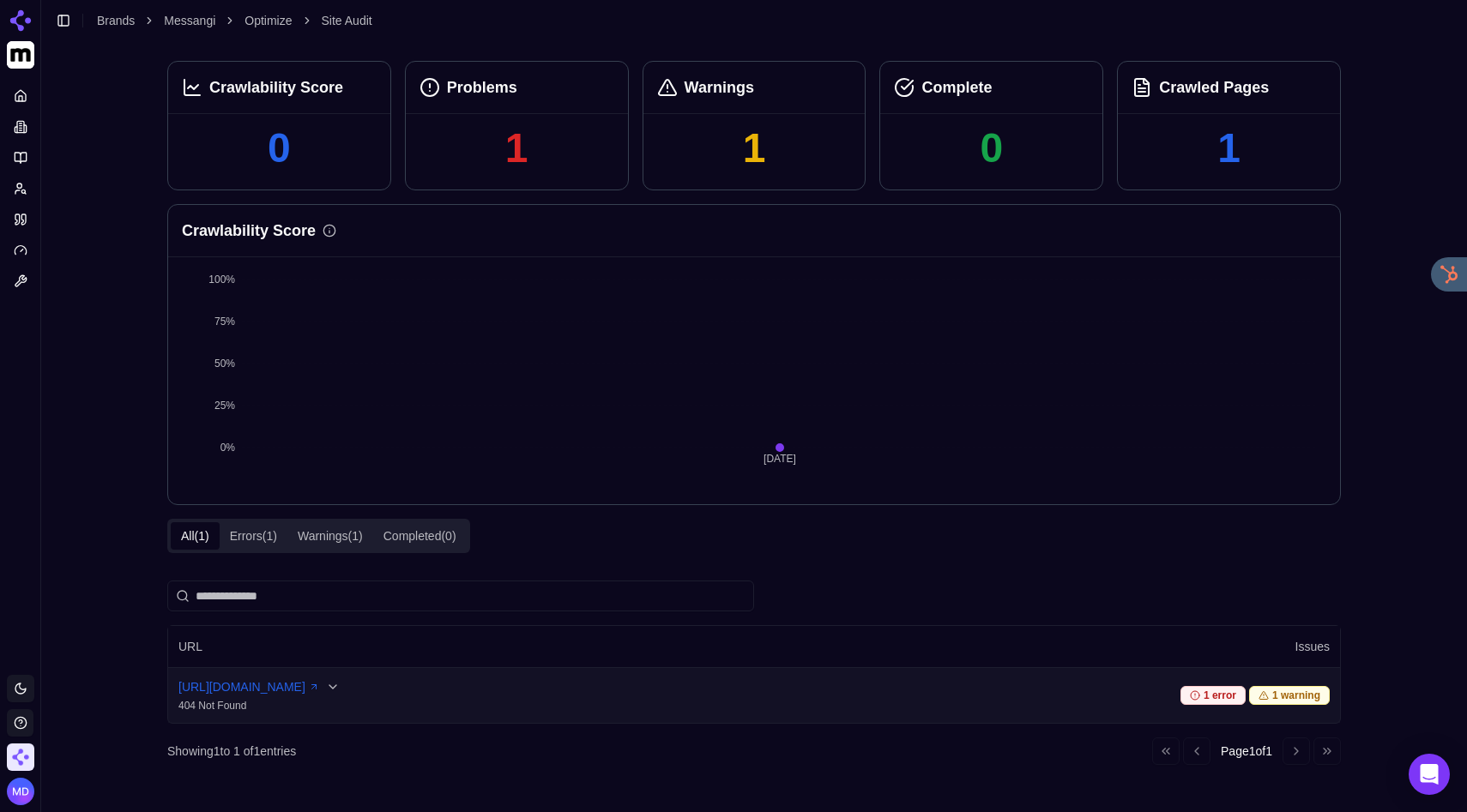 click on "404 Not Found" at bounding box center [371, 706] 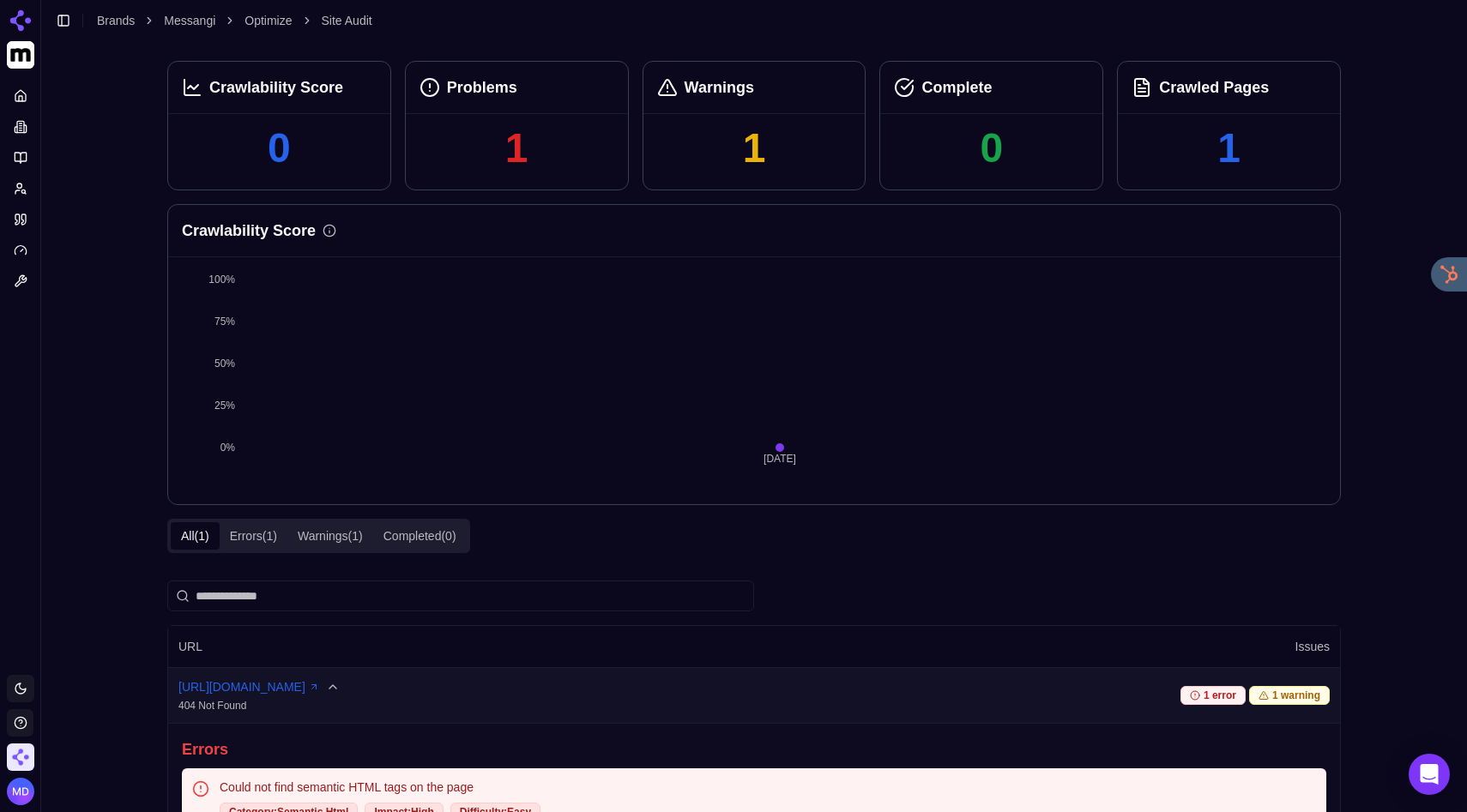scroll, scrollTop: 365, scrollLeft: 0, axis: vertical 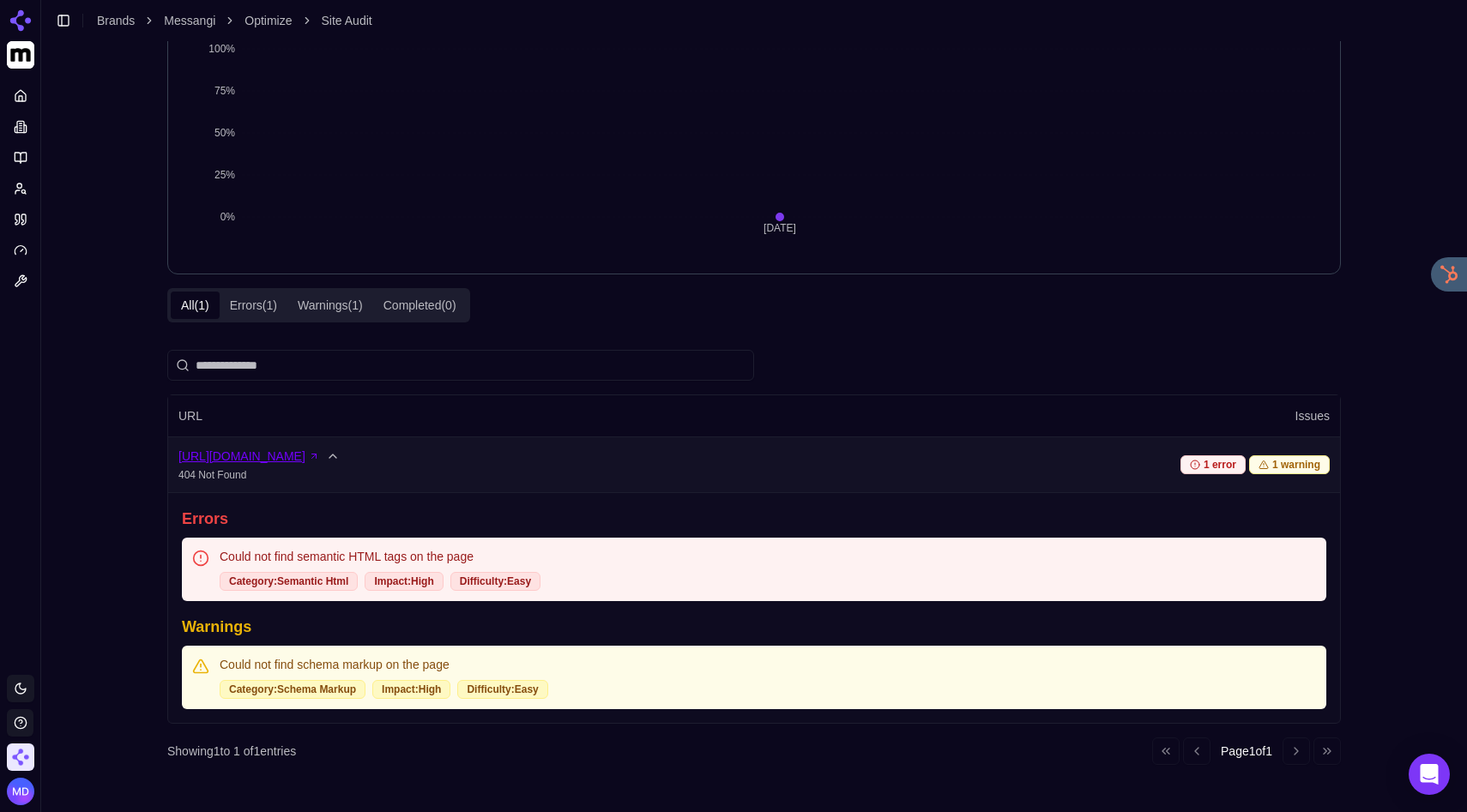 click on "https://messangi.com/en" at bounding box center [249, 456] 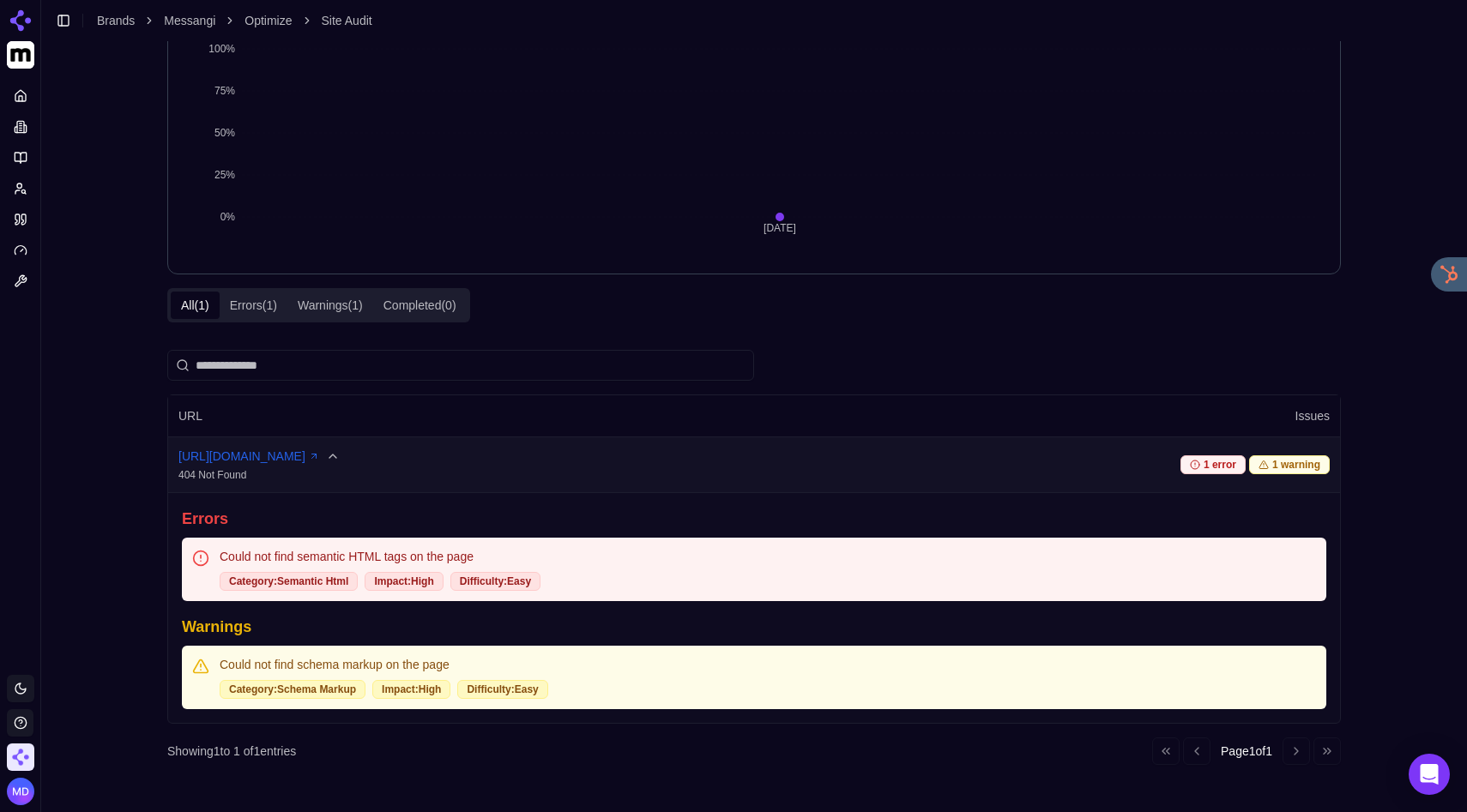 click on "https://messangi.com/en" at bounding box center [471, 456] 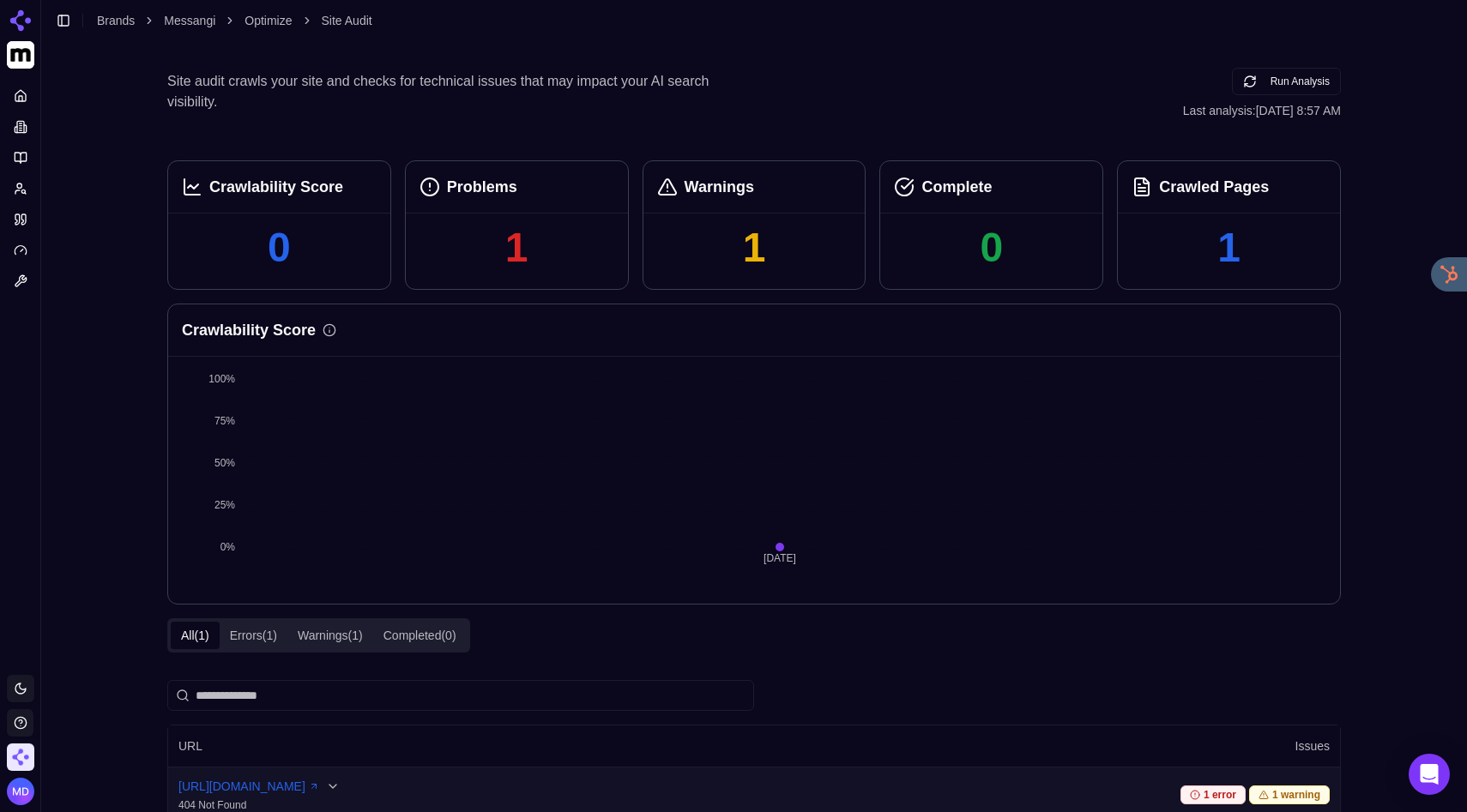 scroll, scrollTop: 0, scrollLeft: 0, axis: both 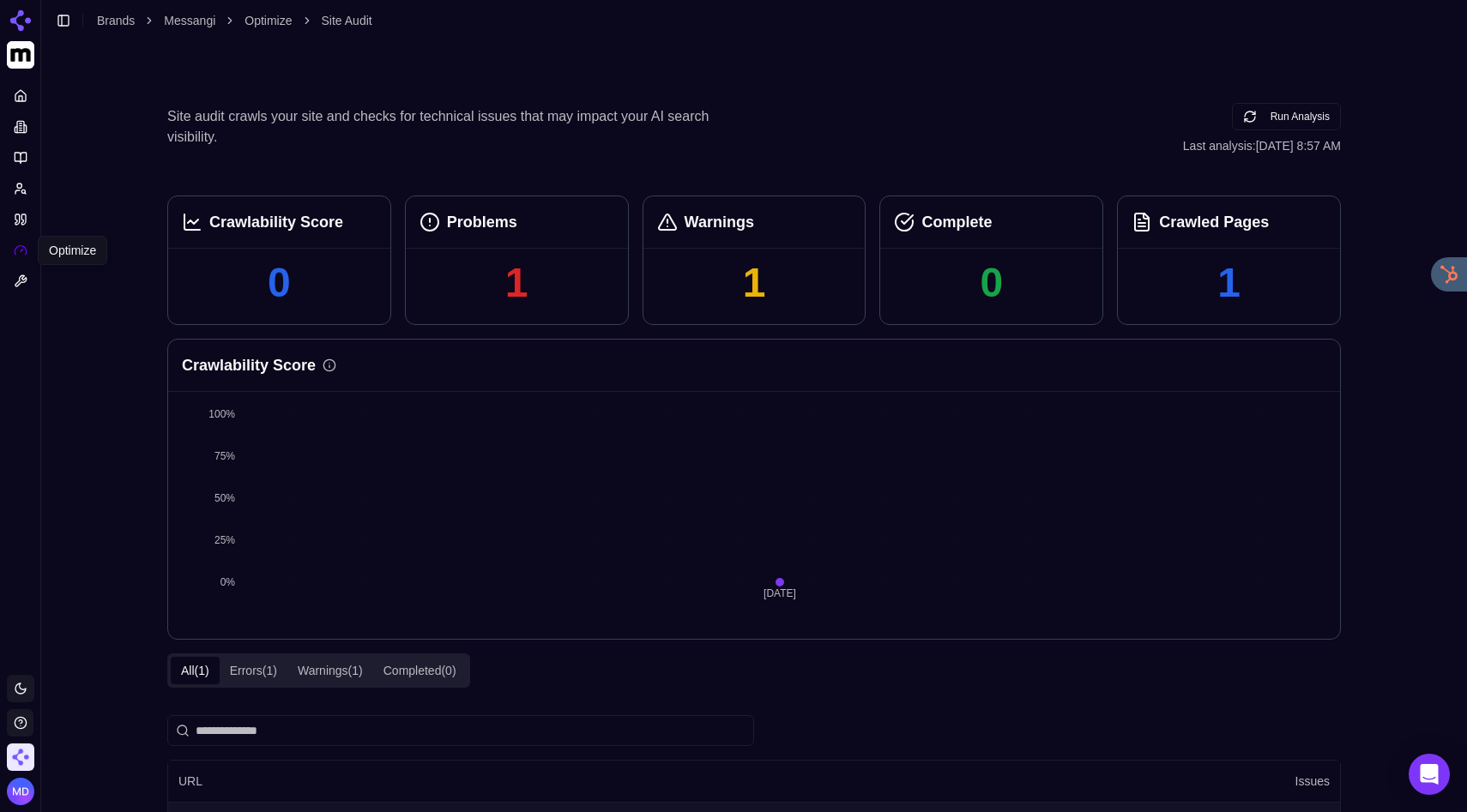 click at bounding box center [21, 250] 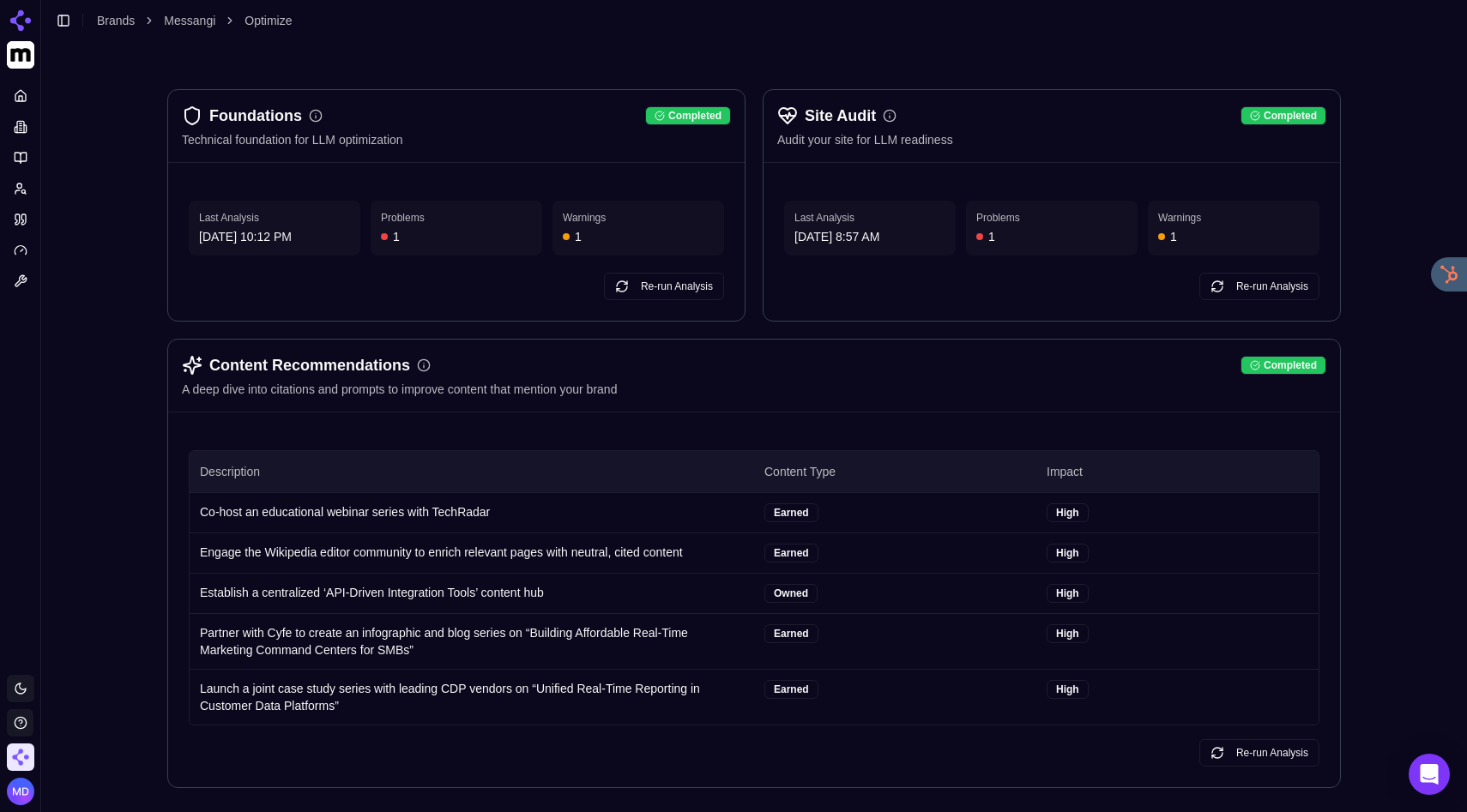 scroll, scrollTop: 23, scrollLeft: 0, axis: vertical 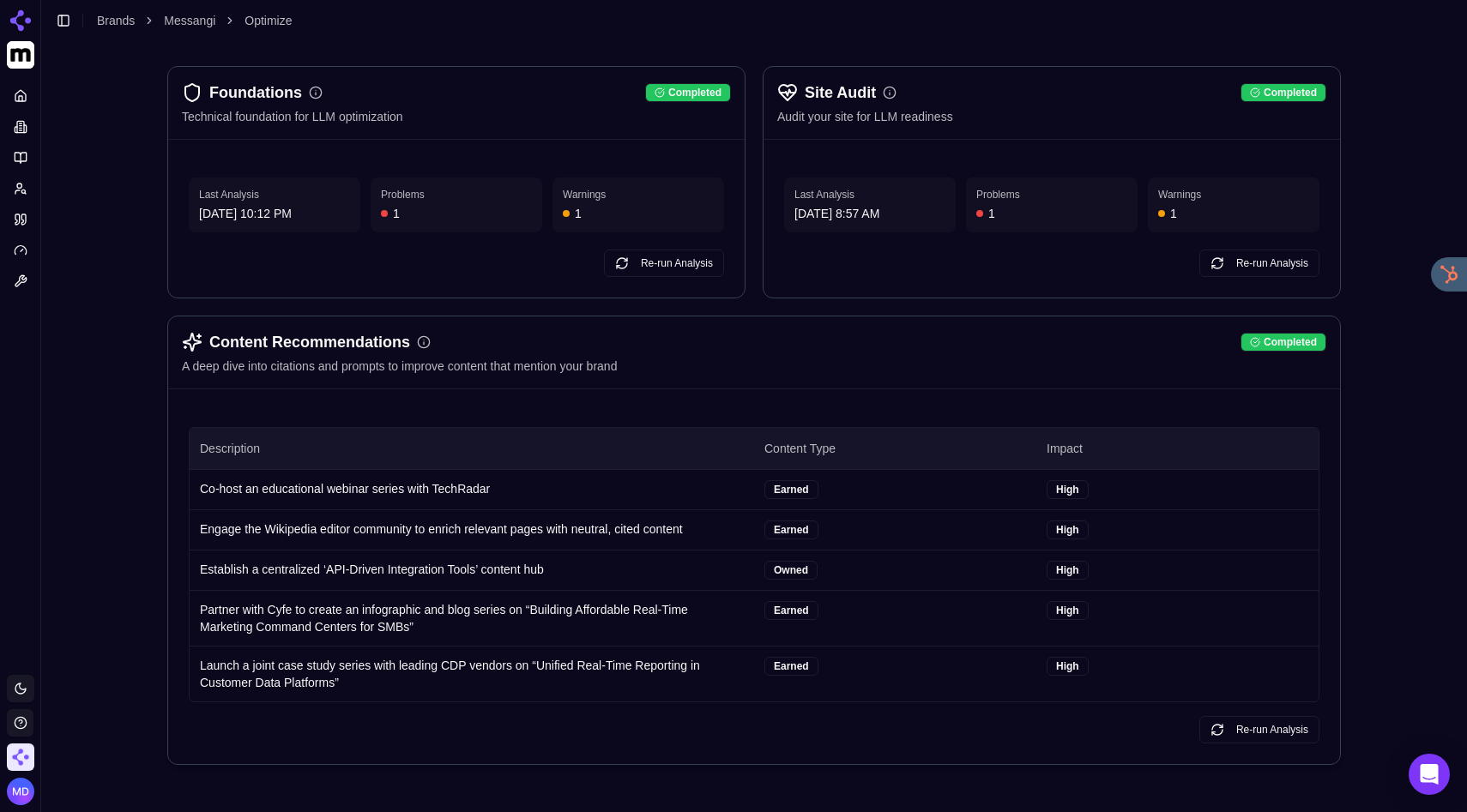 click on "A deep dive into citations and prompts to improve content that mention your brand" at bounding box center (754, 366) 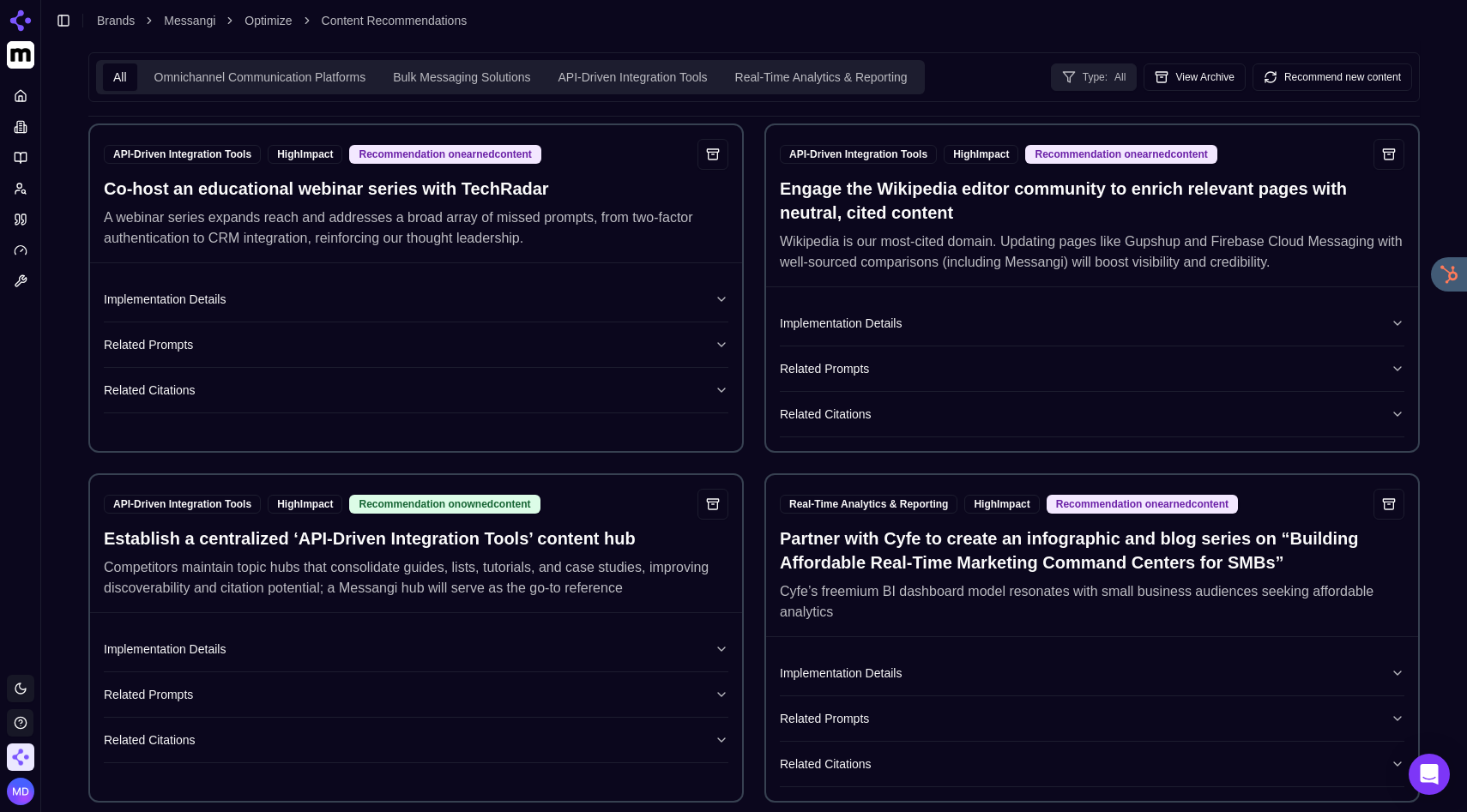 click on "Type: All" at bounding box center [1094, 77] 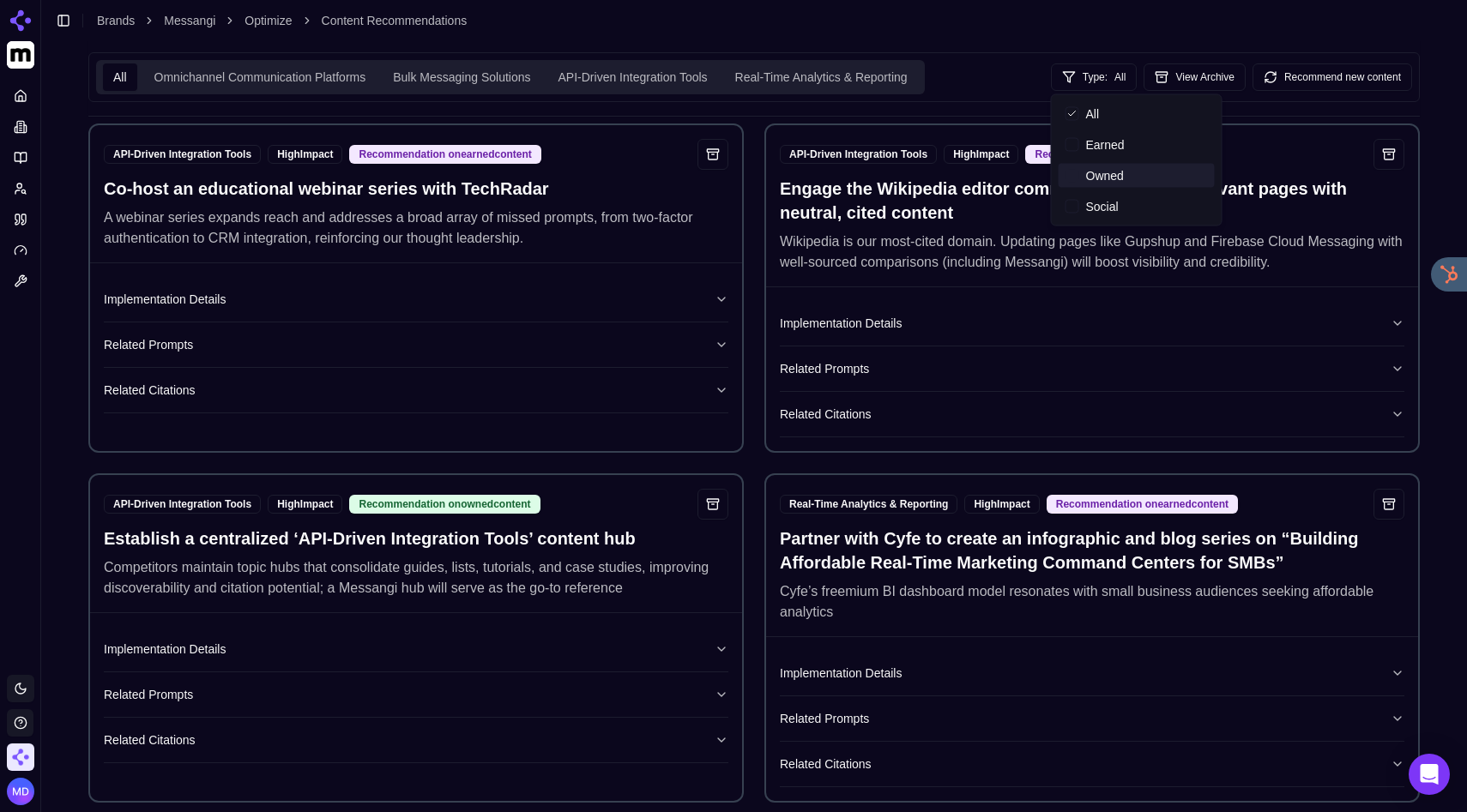 click on "Owned" at bounding box center [1105, 176] 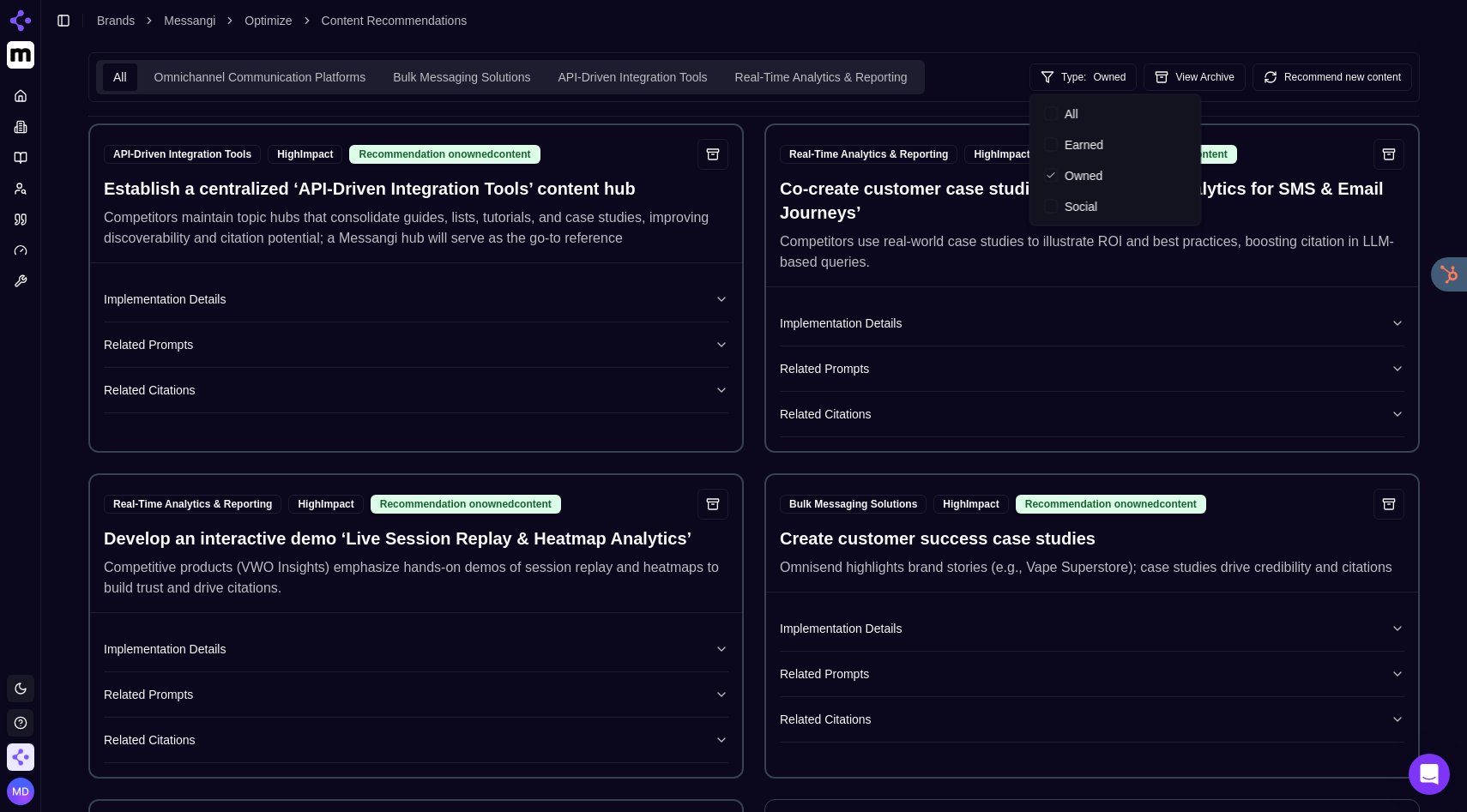 click on "API-Driven Integration Tools High  Impact Recommendation on  owned  content Establish a centralized ‘API-Driven Integration Tools’ content hub Competitors maintain topic hubs that consolidate guides, lists, tutorials, and case studies, improving discoverability and citation potential; a Messangi hub will serve as the go-to reference Implementation Details Related Prompts Related Citations Real-Time Analytics & Reporting High  Impact Recommendation on  owned  content Co-create customer case studies on ‘Real-Time Analytics for SMS & Email Journeys’ Competitors use real-world case studies to illustrate ROI and best practices, boosting citation in LLM-based queries. Implementation Details Related Prompts Related Citations Real-Time Analytics & Reporting High  Impact Recommendation on  owned  content Develop an interactive demo ‘Live Session Replay & Heatmap Analytics’ Competitive products (VWO Insights) emphasize hands-on demos of session replay and heatmaps to build trust and drive citations. High" at bounding box center (754, 2851) 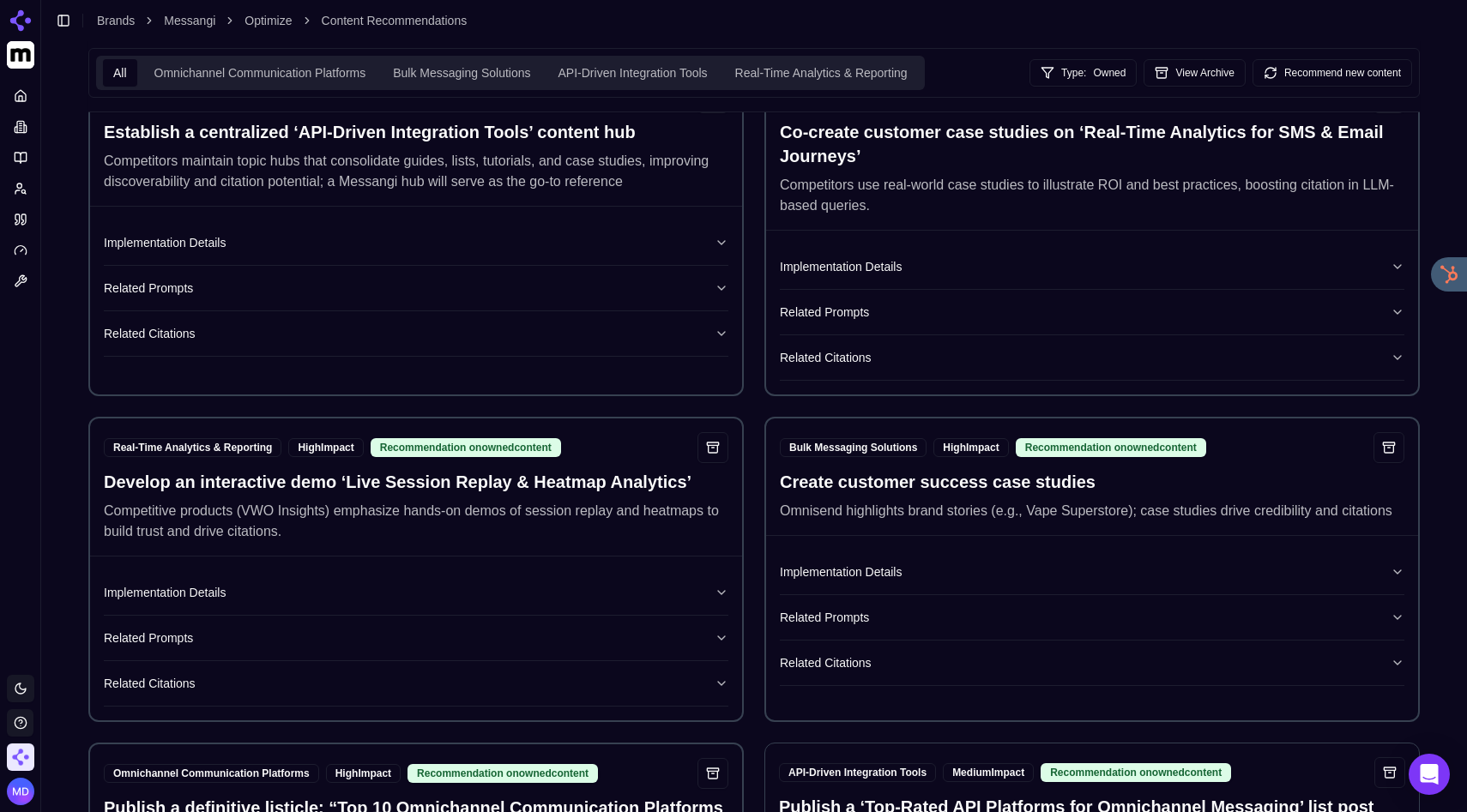 scroll, scrollTop: 0, scrollLeft: 0, axis: both 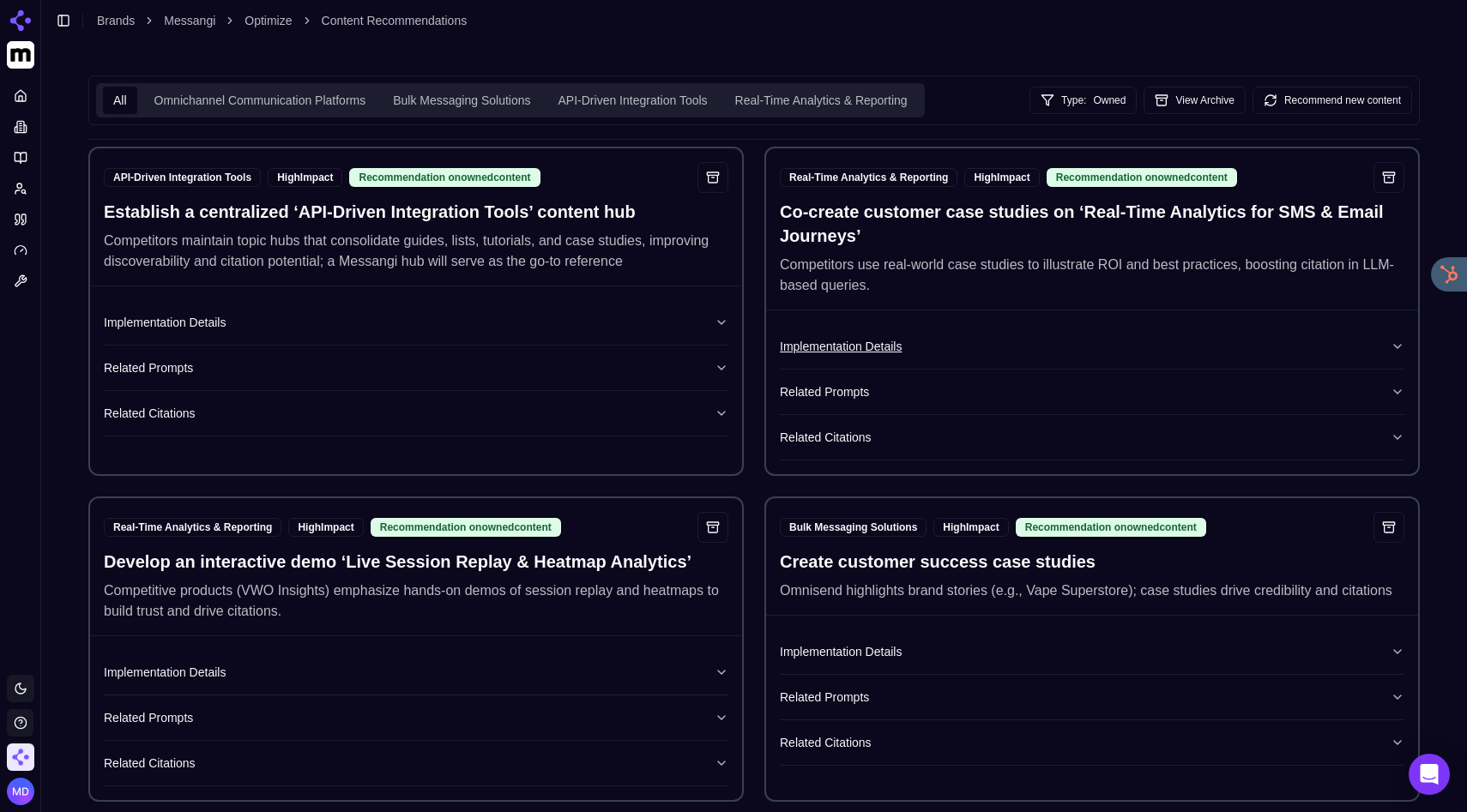 click on "Implementation Details" at bounding box center (1092, 346) 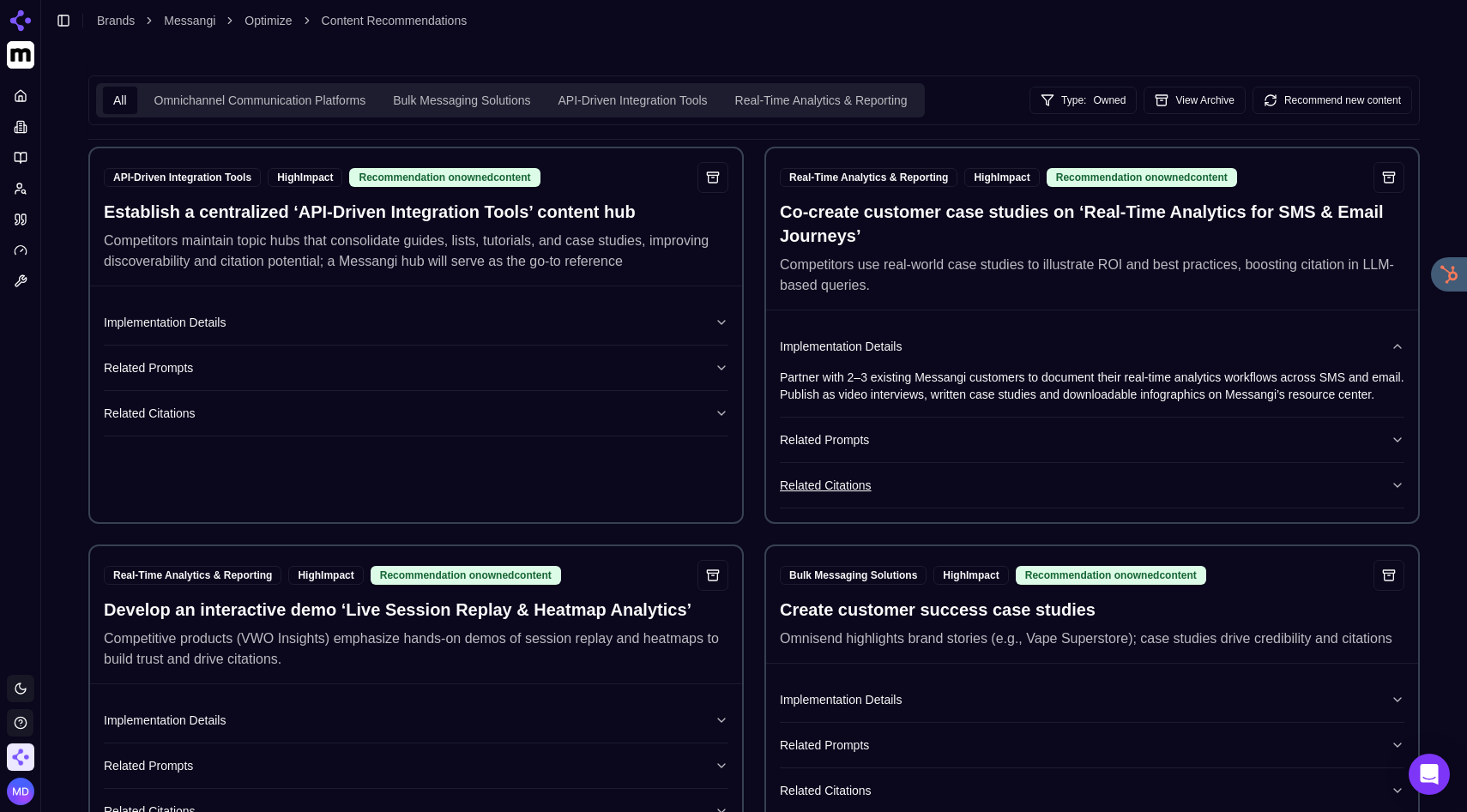 click on "Related Citations" at bounding box center [1092, 485] 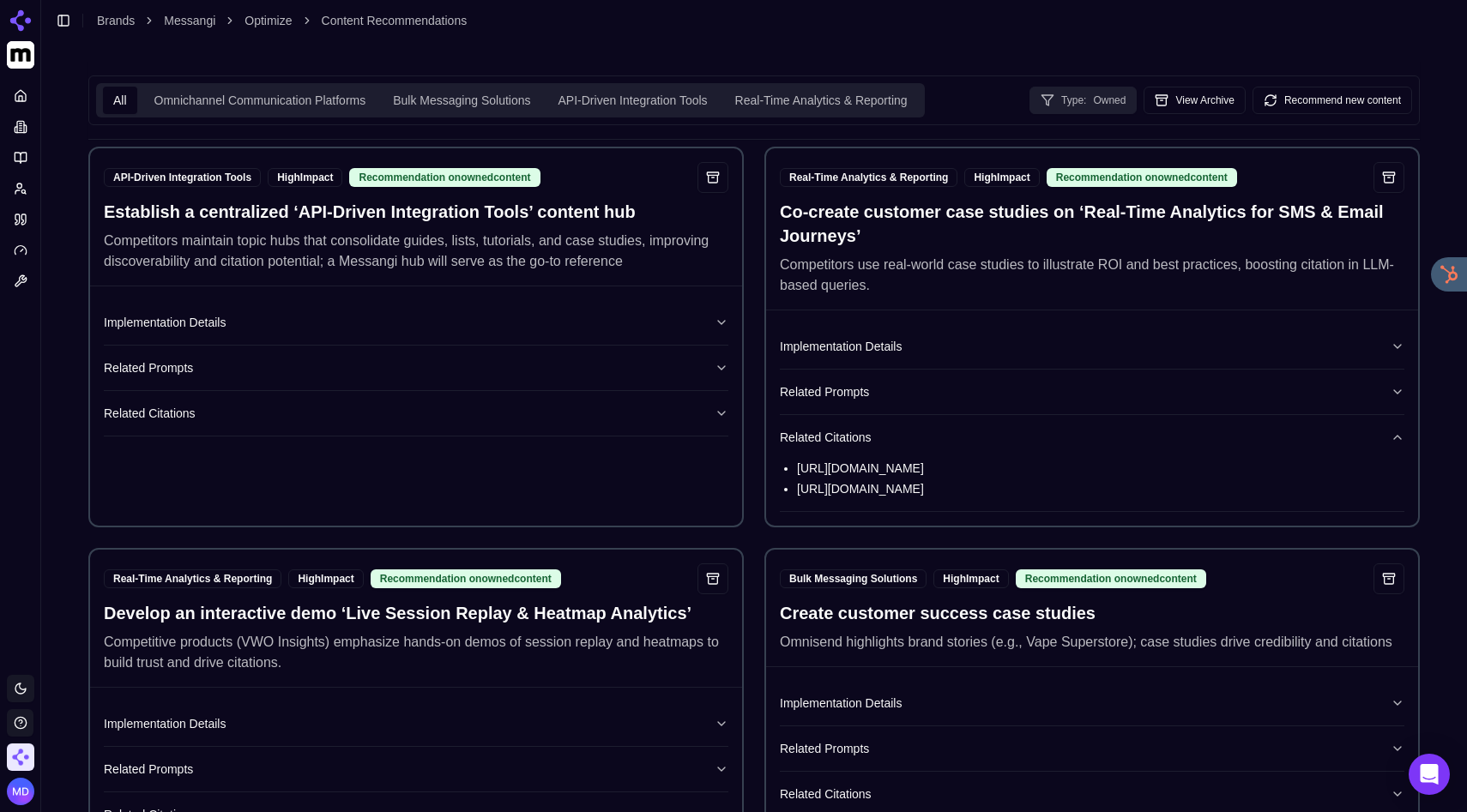 click on "Type:" at bounding box center (1073, 100) 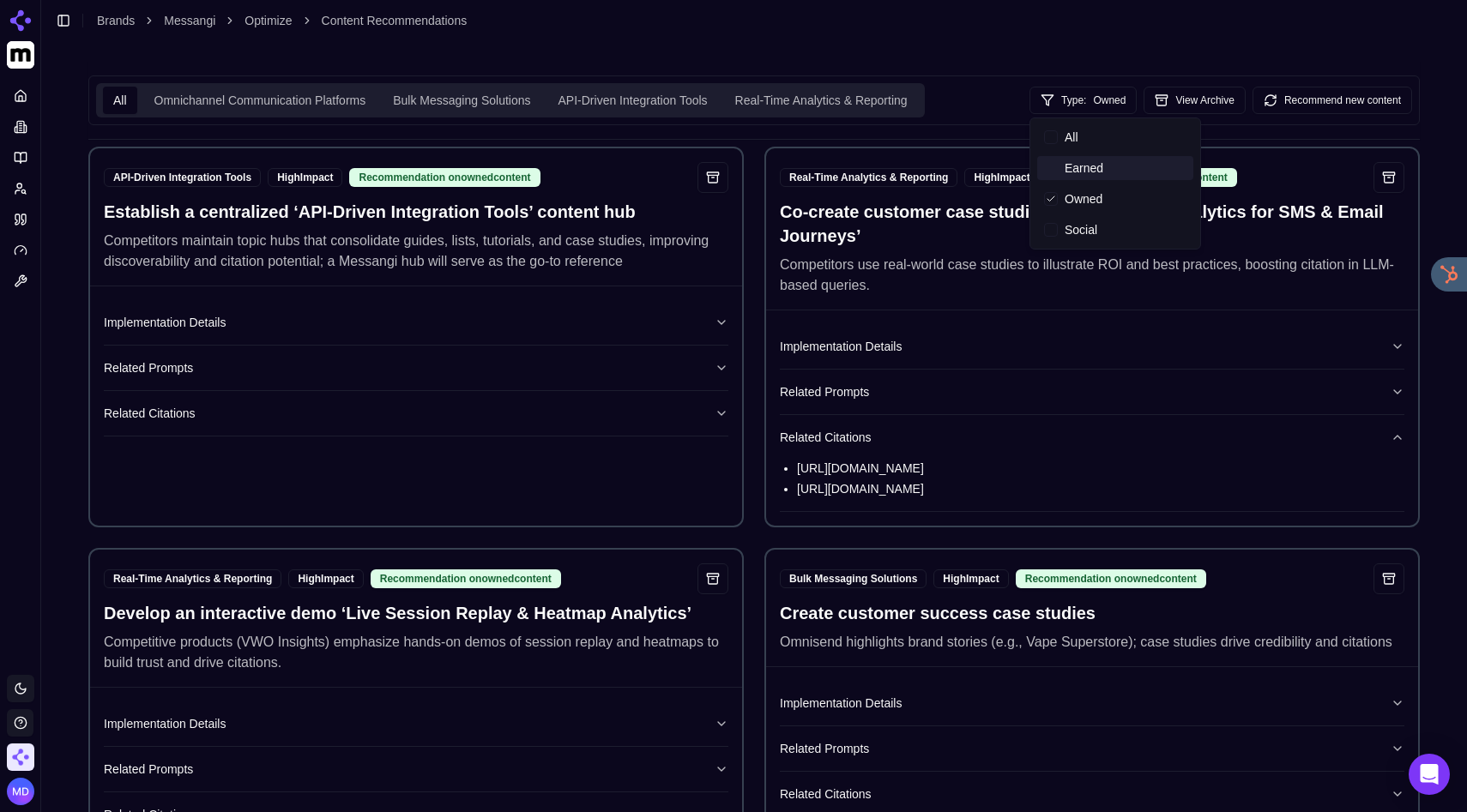 click on "Earned" at bounding box center (1084, 168) 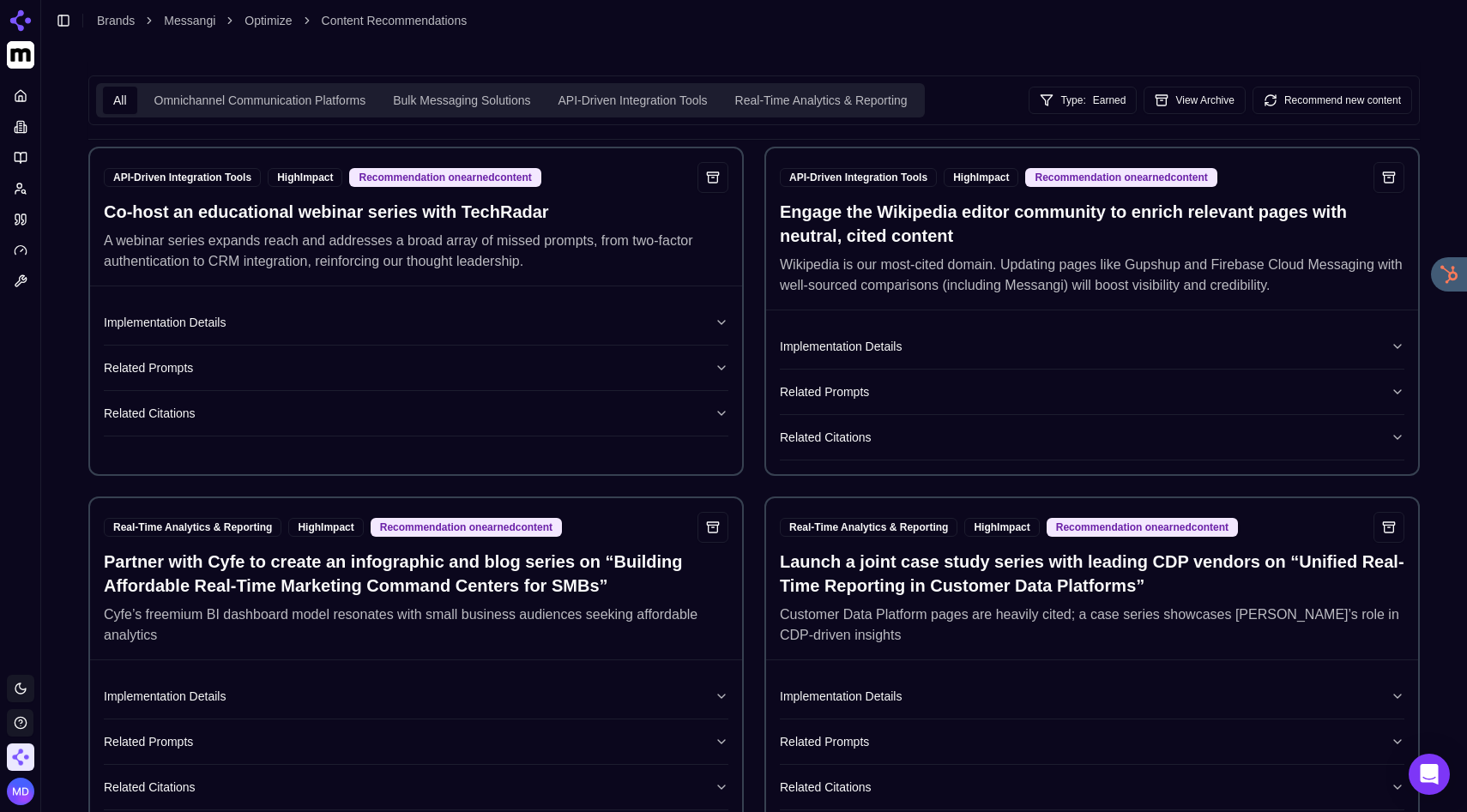 click on "API-Driven Integration Tools High  Impact Recommendation on  earned  content Co-host an educational webinar series with TechRadar A webinar series expands reach and addresses a broad array of missed prompts, from two-factor authentication to CRM integration, reinforcing our thought leadership. Implementation Details Related Prompts Related Citations API-Driven Integration Tools High  Impact Recommendation on  earned  content Engage the Wikipedia editor community to enrich relevant pages with neutral, cited content Wikipedia is our most-cited domain. Updating pages like Gupshup and Firebase Cloud Messaging with well-sourced comparisons (including Messangi) will boost visibility and credibility. Implementation Details Related Prompts Related Citations Real-Time Analytics & Reporting High  Impact Recommendation on  earned  content Partner with Cyfe to create an infographic and blog series on “Building Affordable Real-Time Marketing Command Centers for SMBs” Implementation Details Related Prompts High  Impact" at bounding box center (754, 3604) 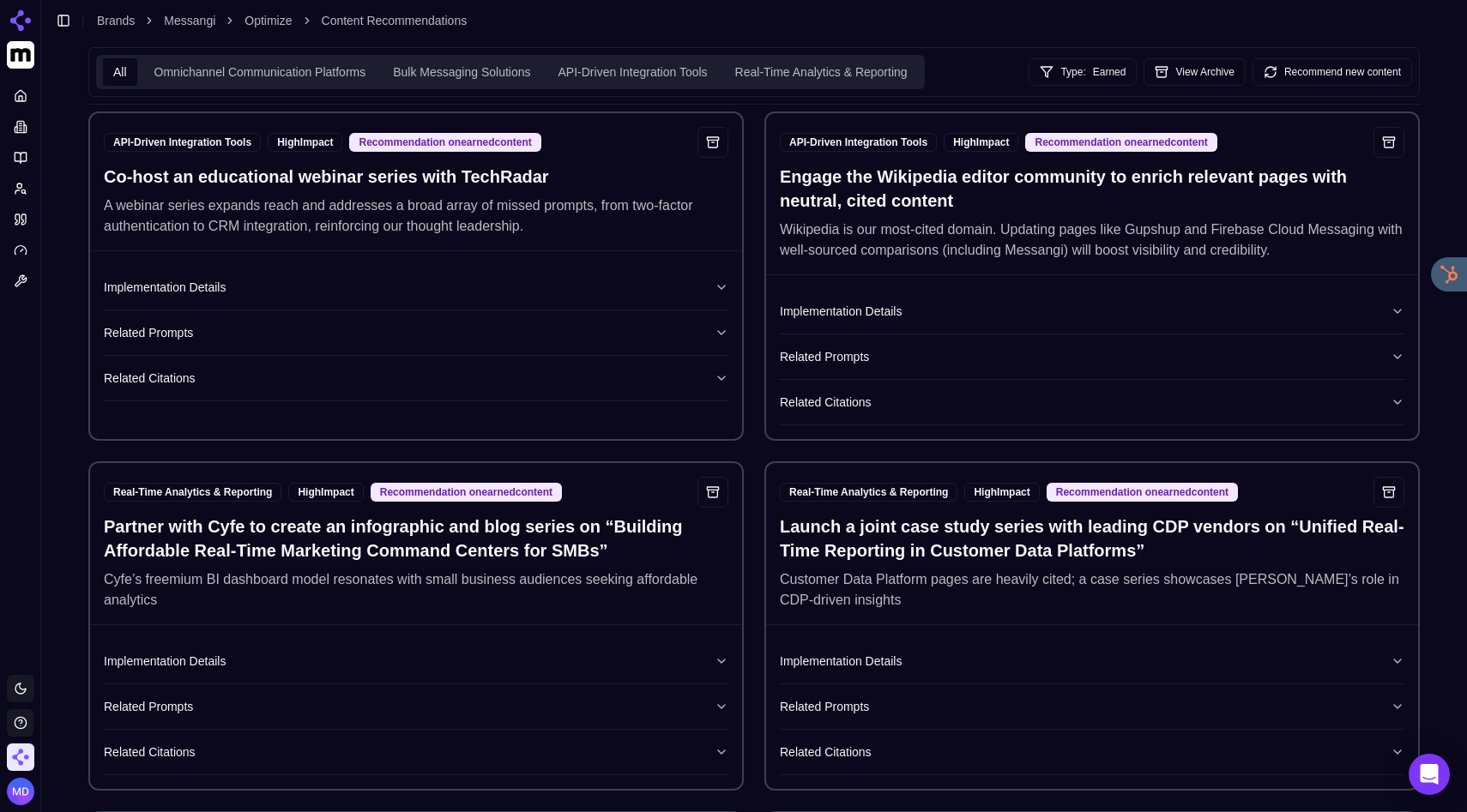 scroll, scrollTop: 0, scrollLeft: 0, axis: both 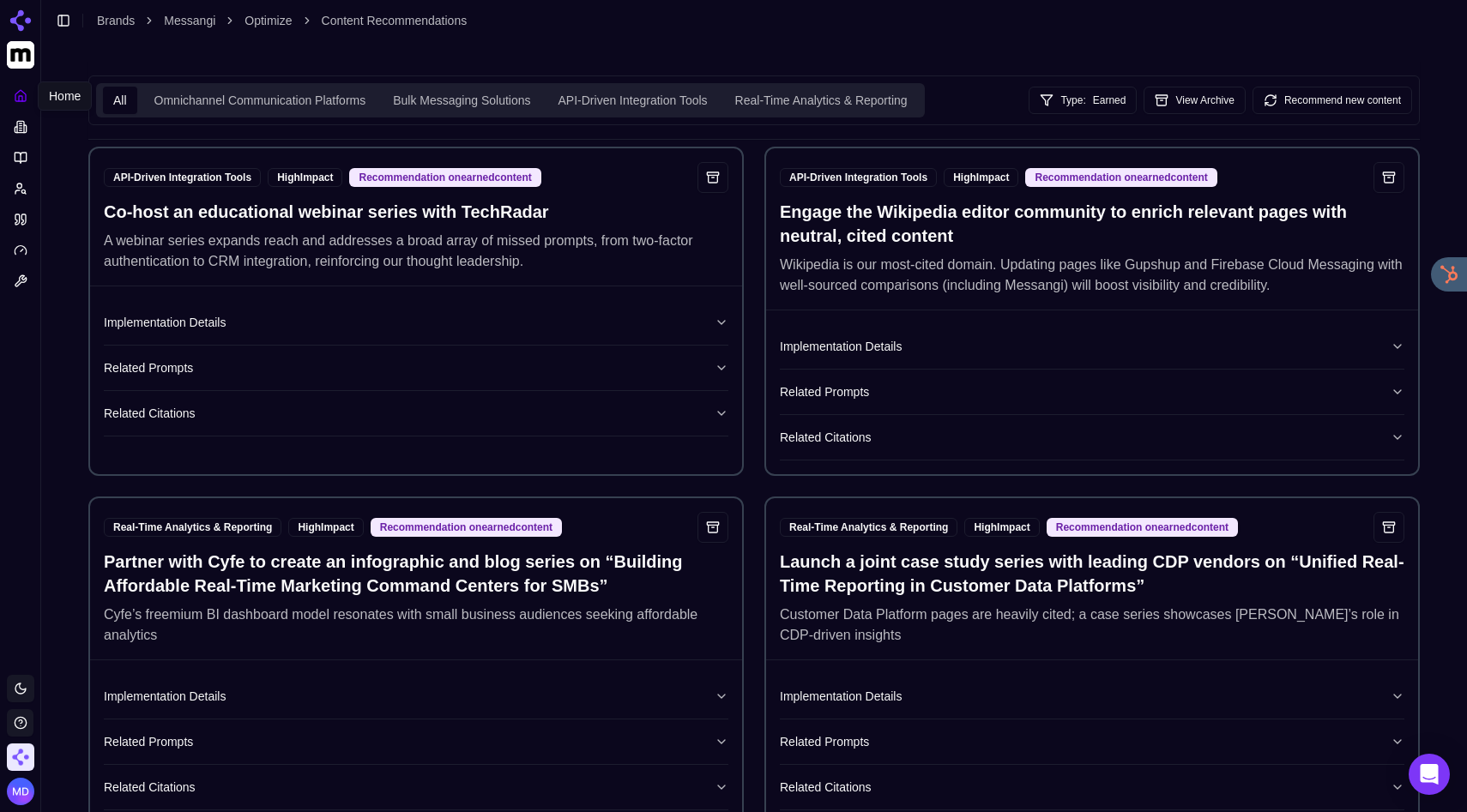 click 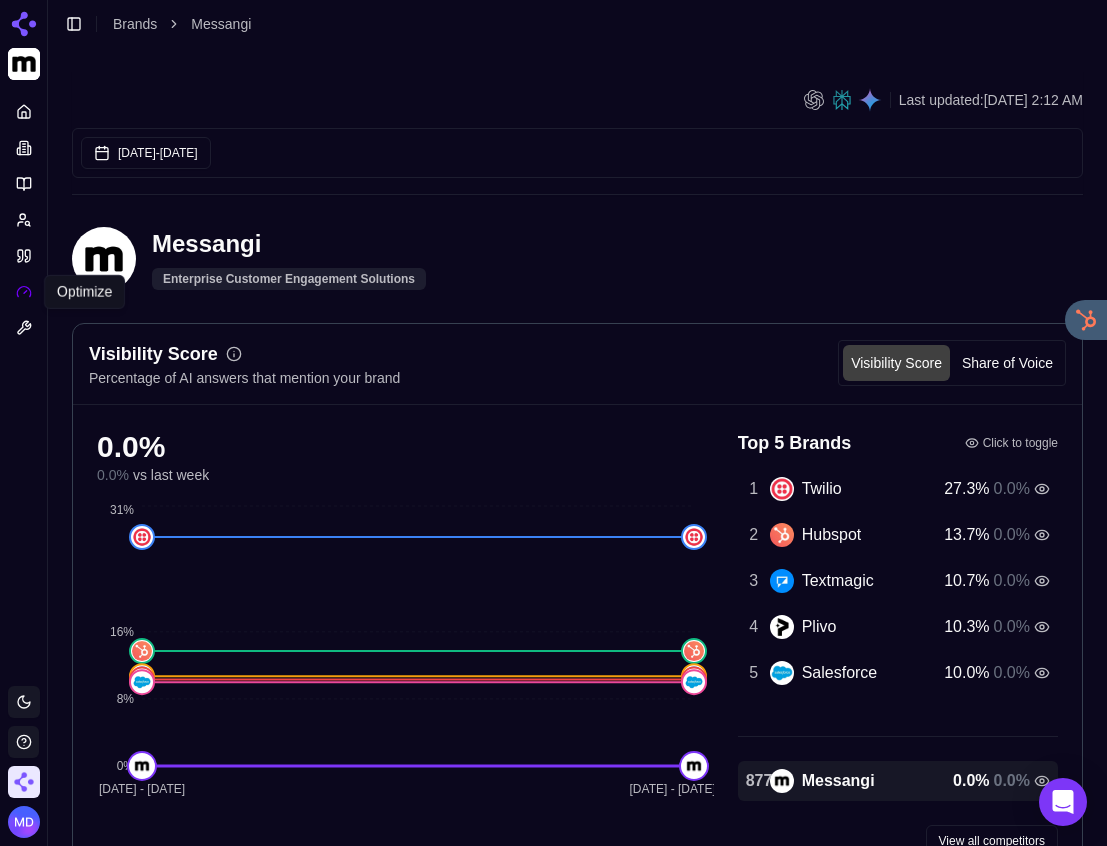 click 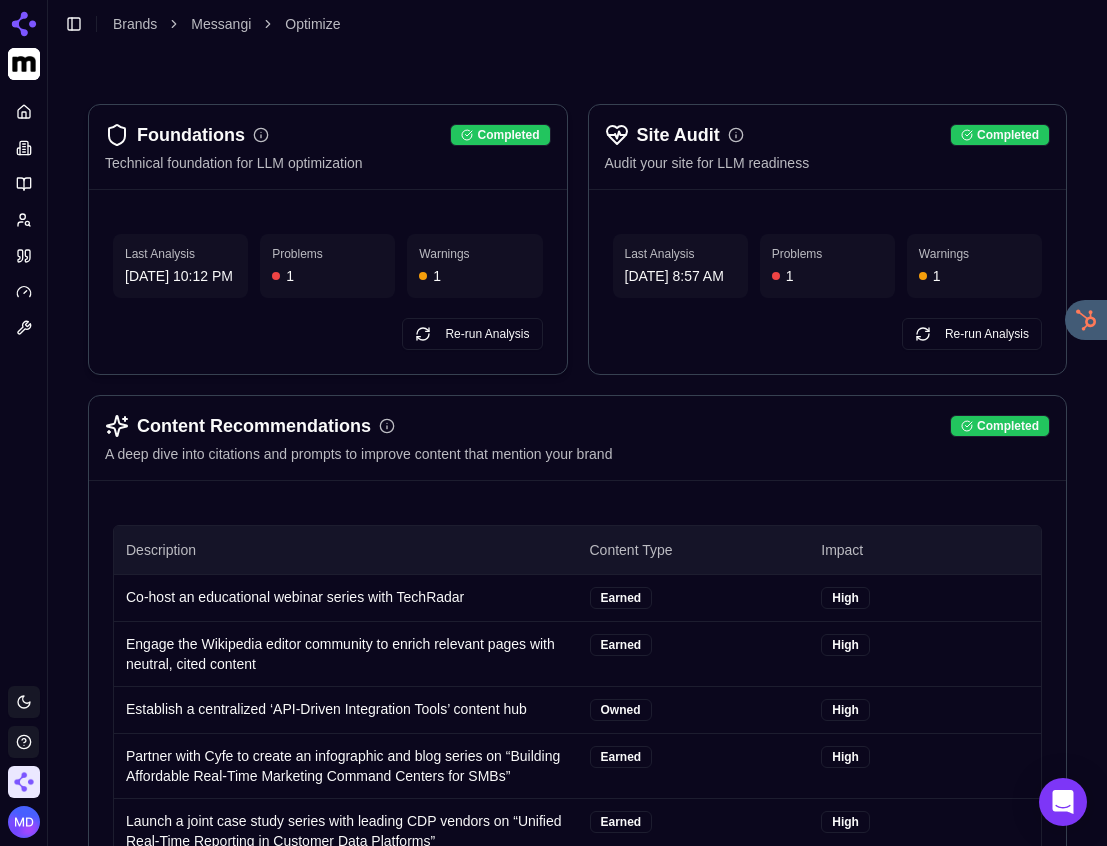 click on "Warnings 1" at bounding box center (474, 266) 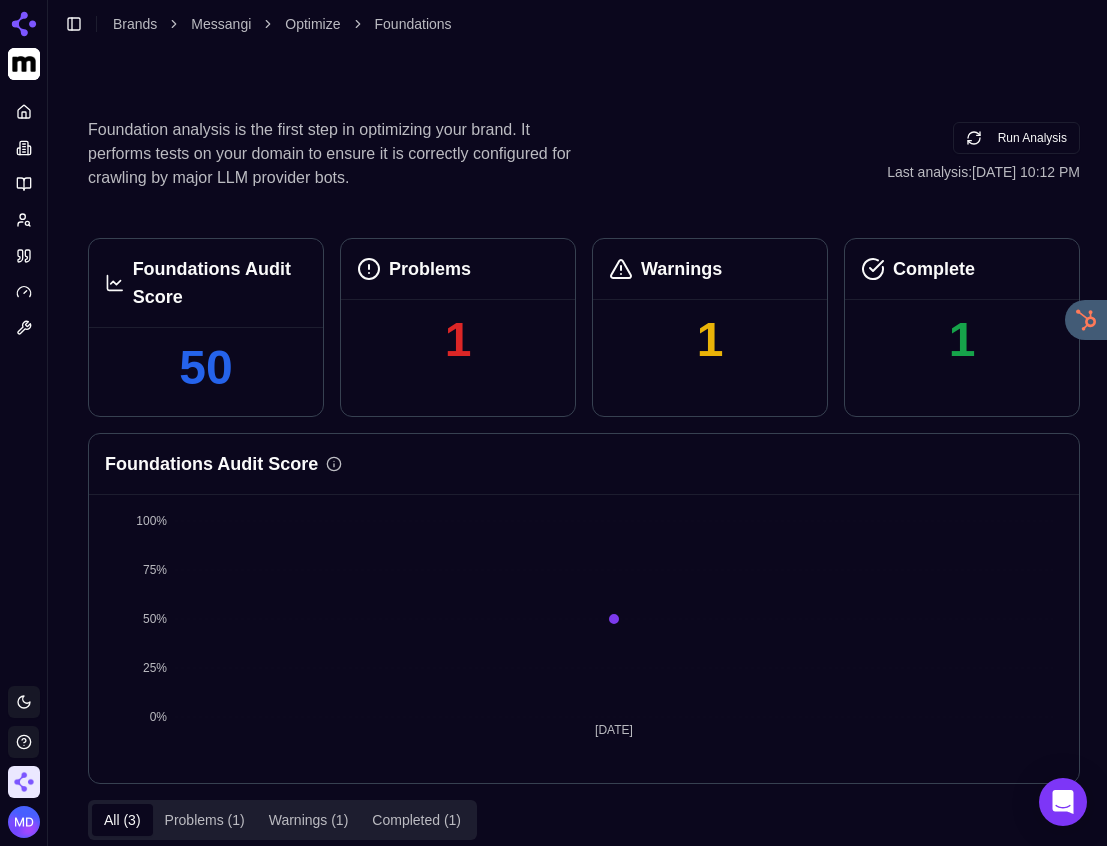 scroll, scrollTop: 0, scrollLeft: 0, axis: both 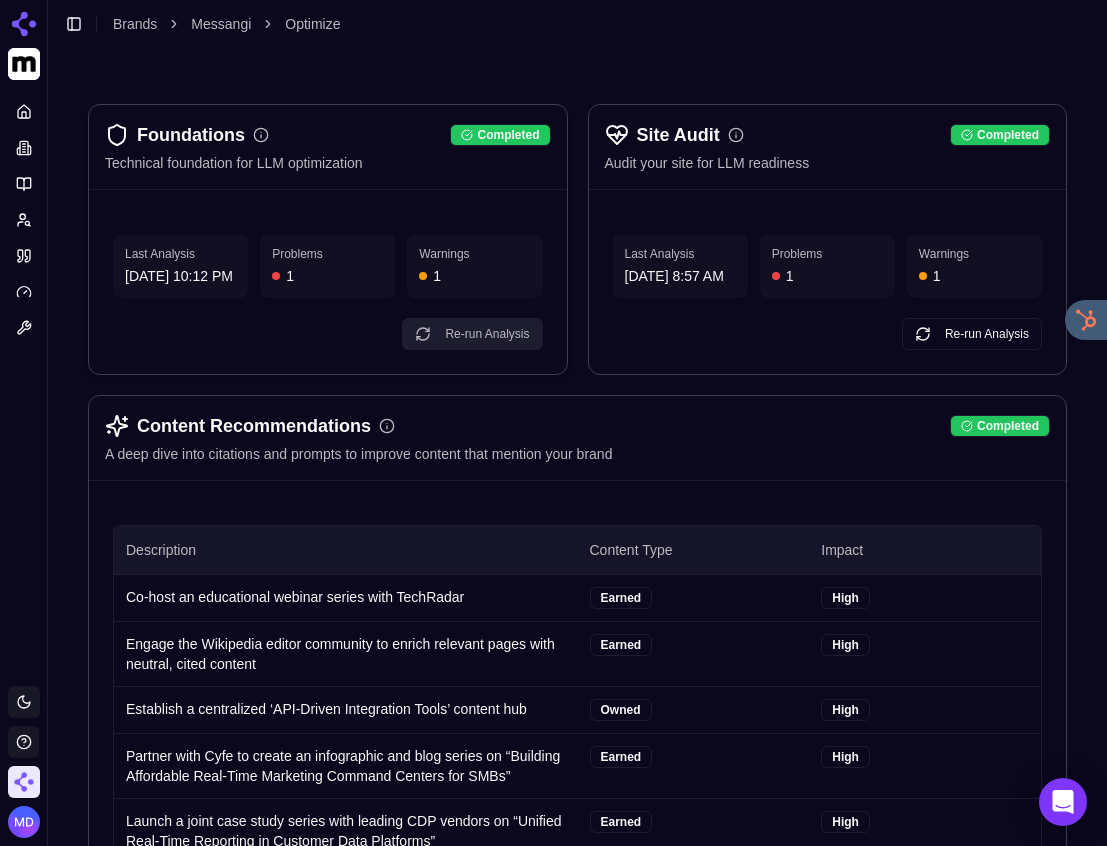 click on "Re-run Analysis" at bounding box center [472, 334] 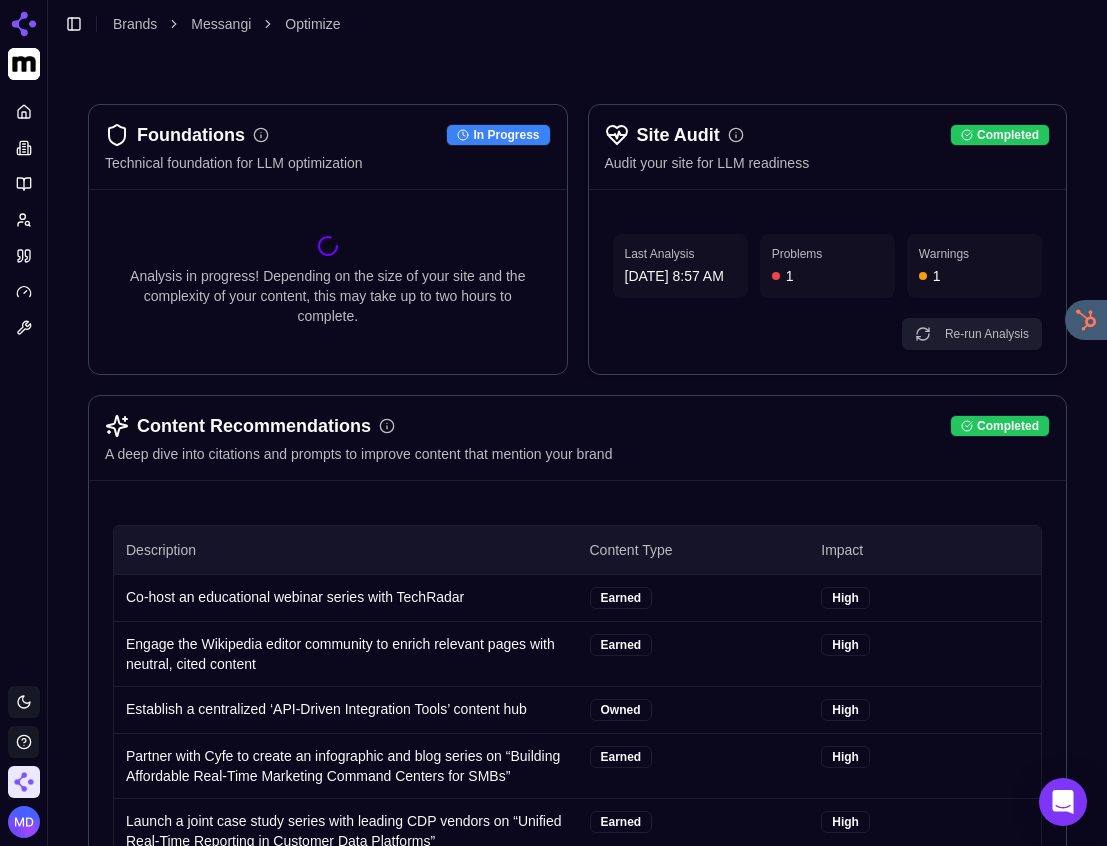 click on "Re-run Analysis" at bounding box center [972, 334] 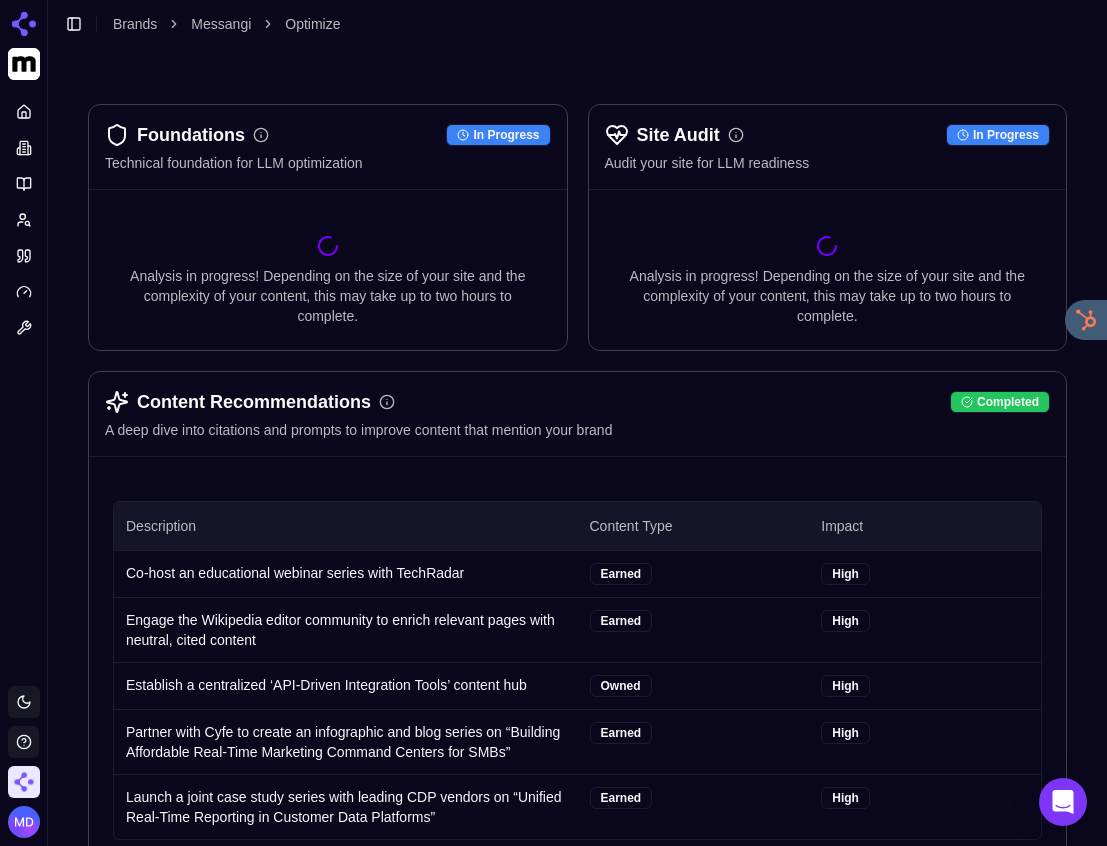 scroll, scrollTop: 122, scrollLeft: 0, axis: vertical 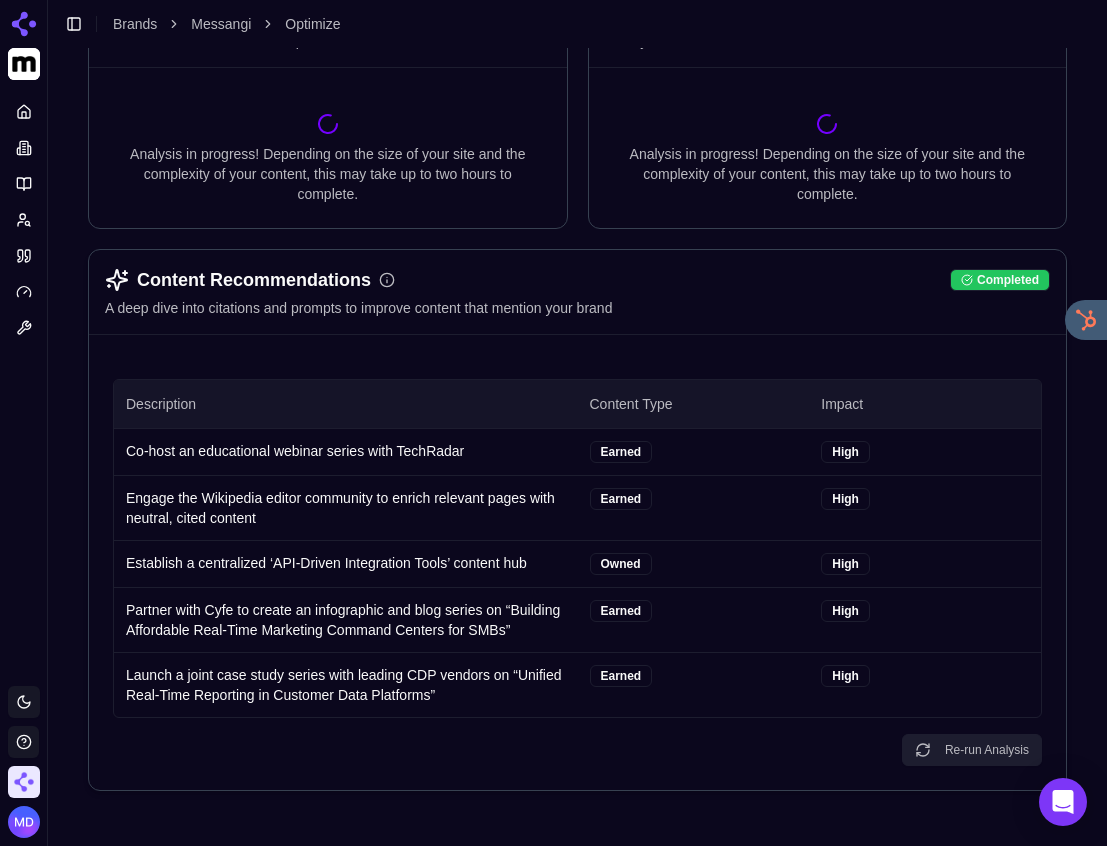 click on "Re-run Analysis" at bounding box center [972, 750] 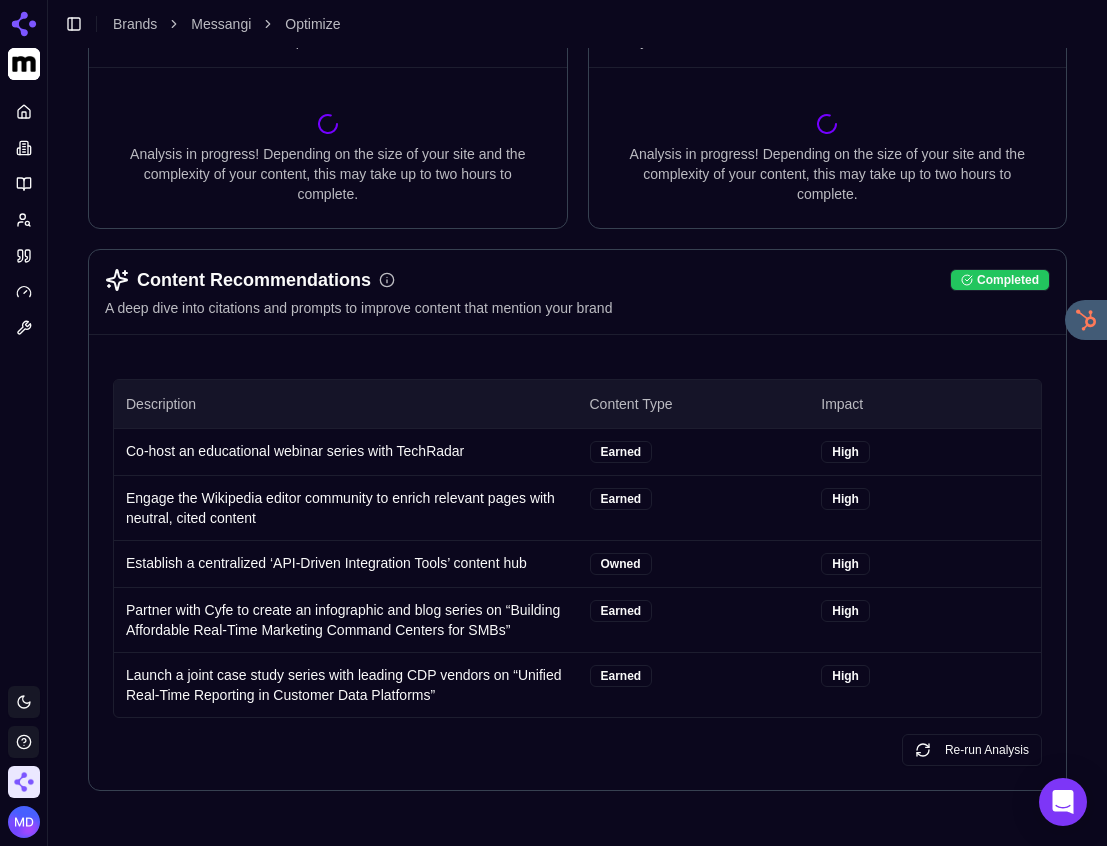 scroll, scrollTop: 0, scrollLeft: 0, axis: both 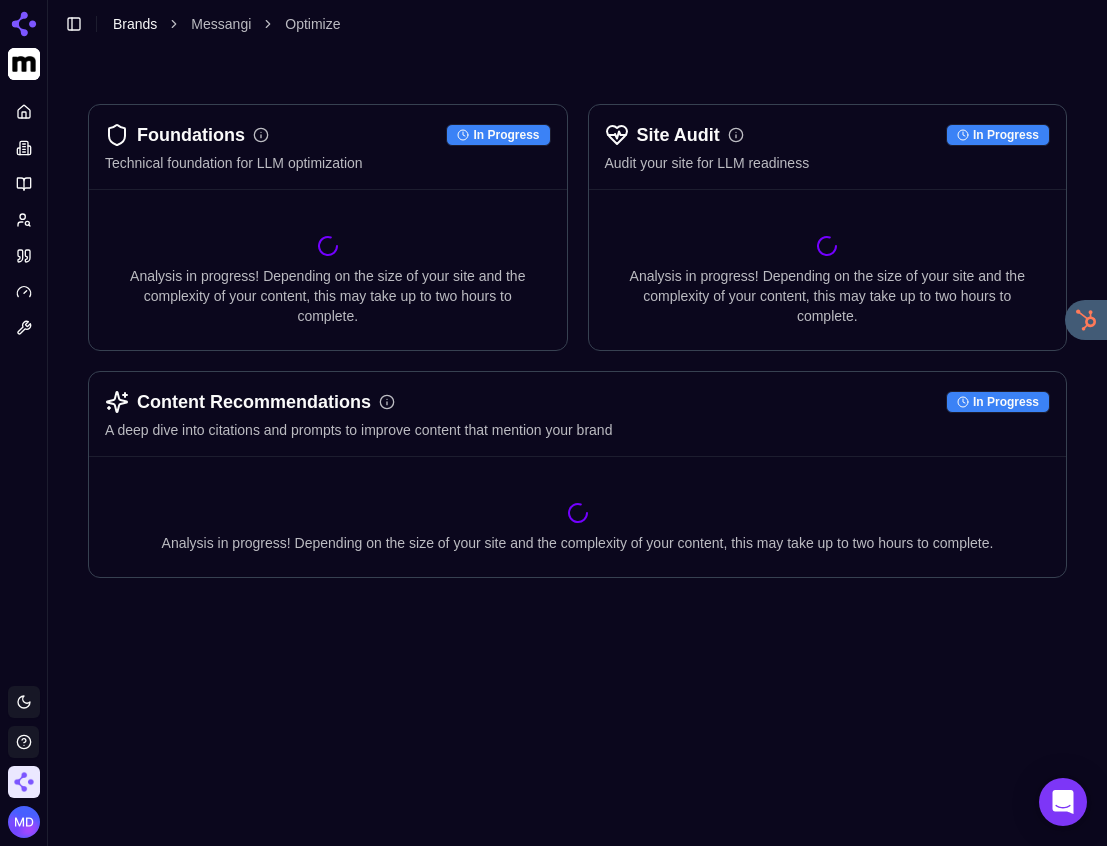 click on "Brands" at bounding box center (135, 24) 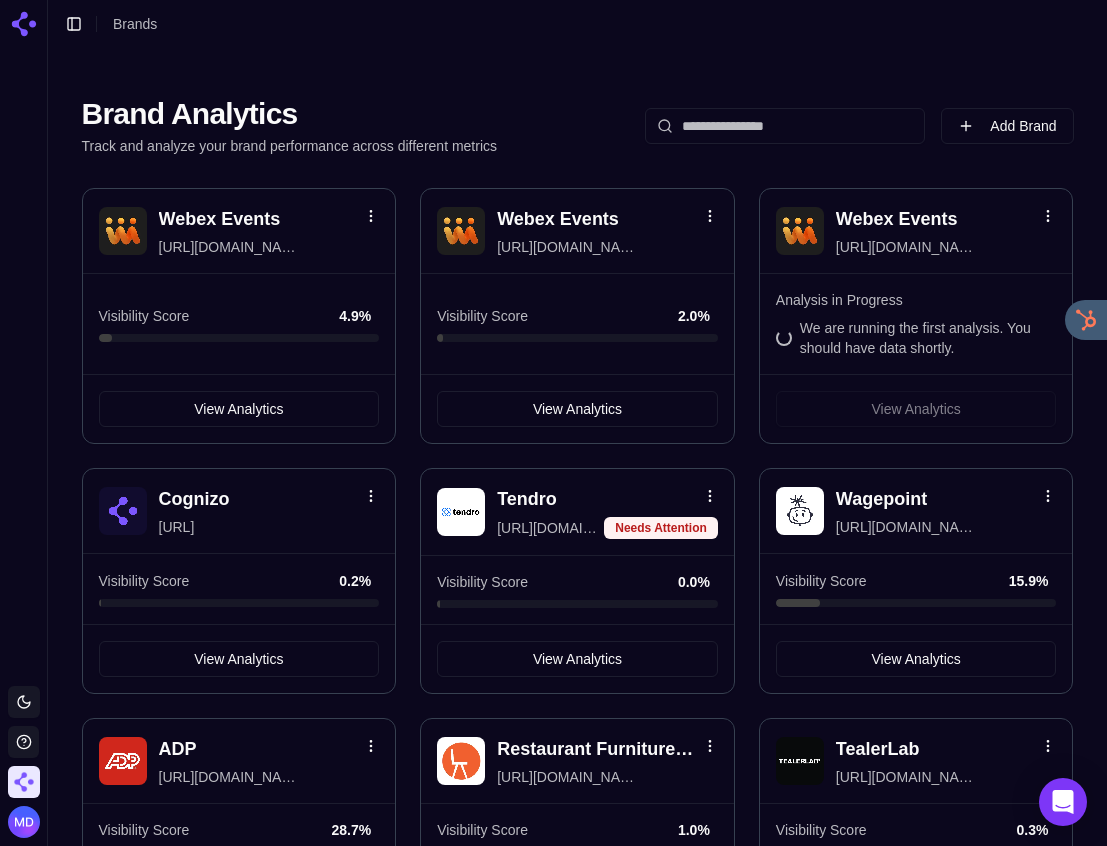 click at bounding box center (24, 782) 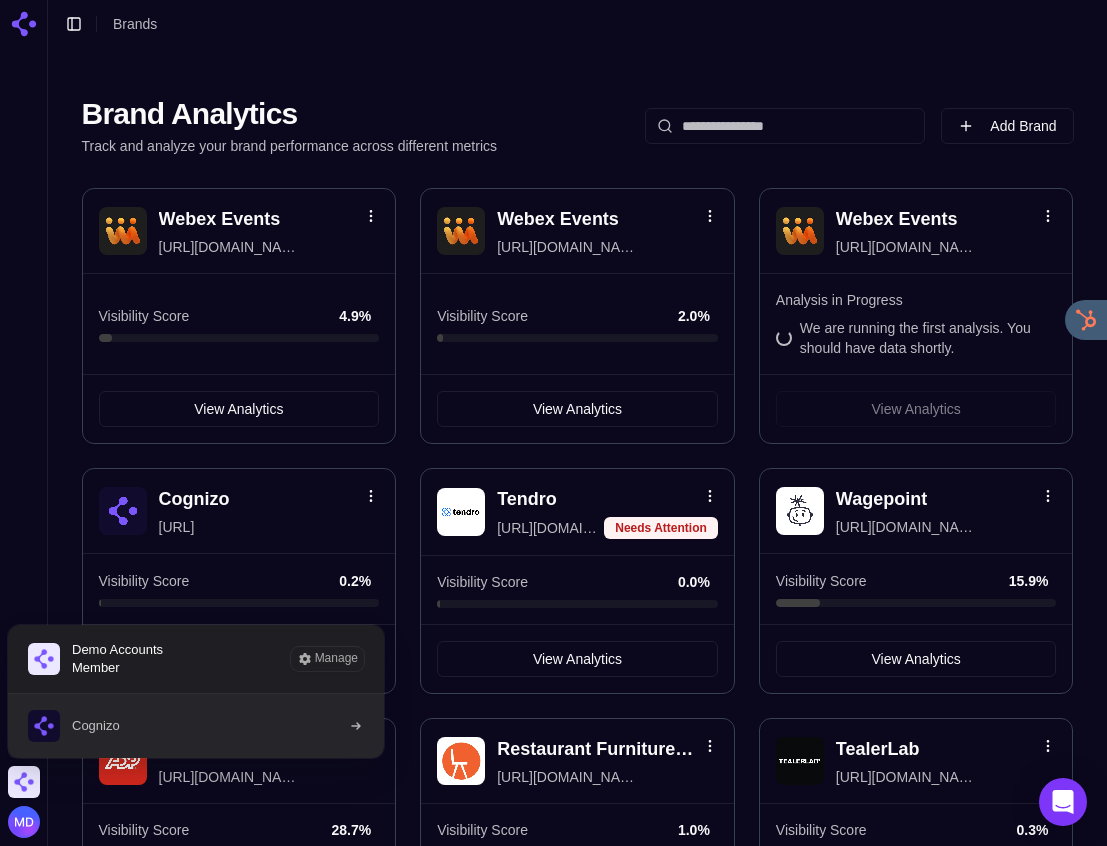 click on "Cognizo" at bounding box center (196, 726) 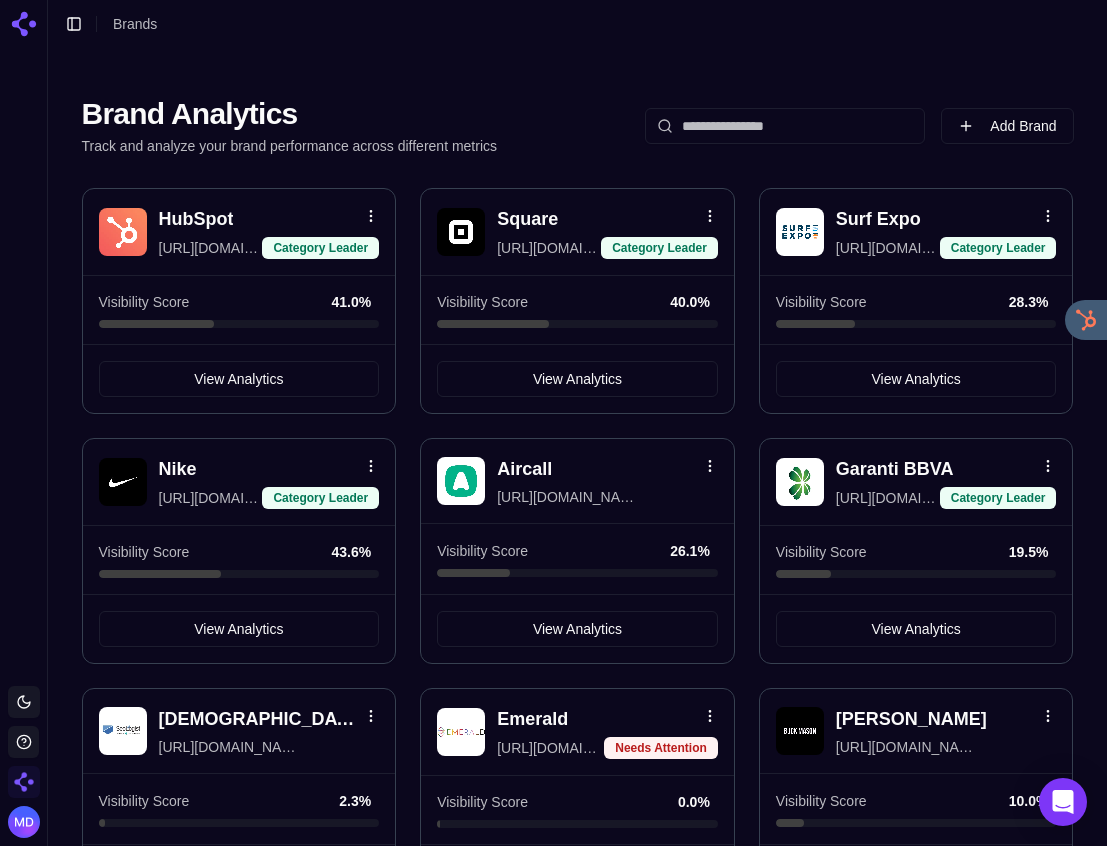 click at bounding box center (785, 126) 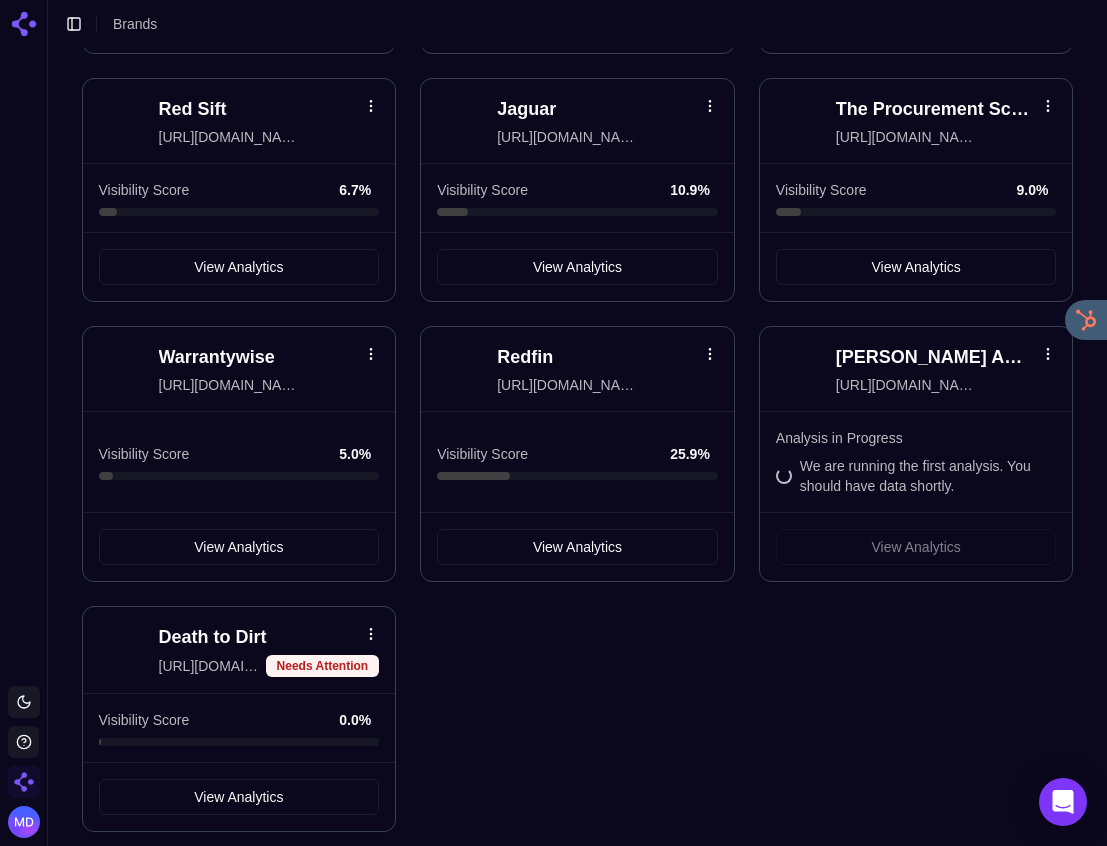 scroll, scrollTop: 2642, scrollLeft: 0, axis: vertical 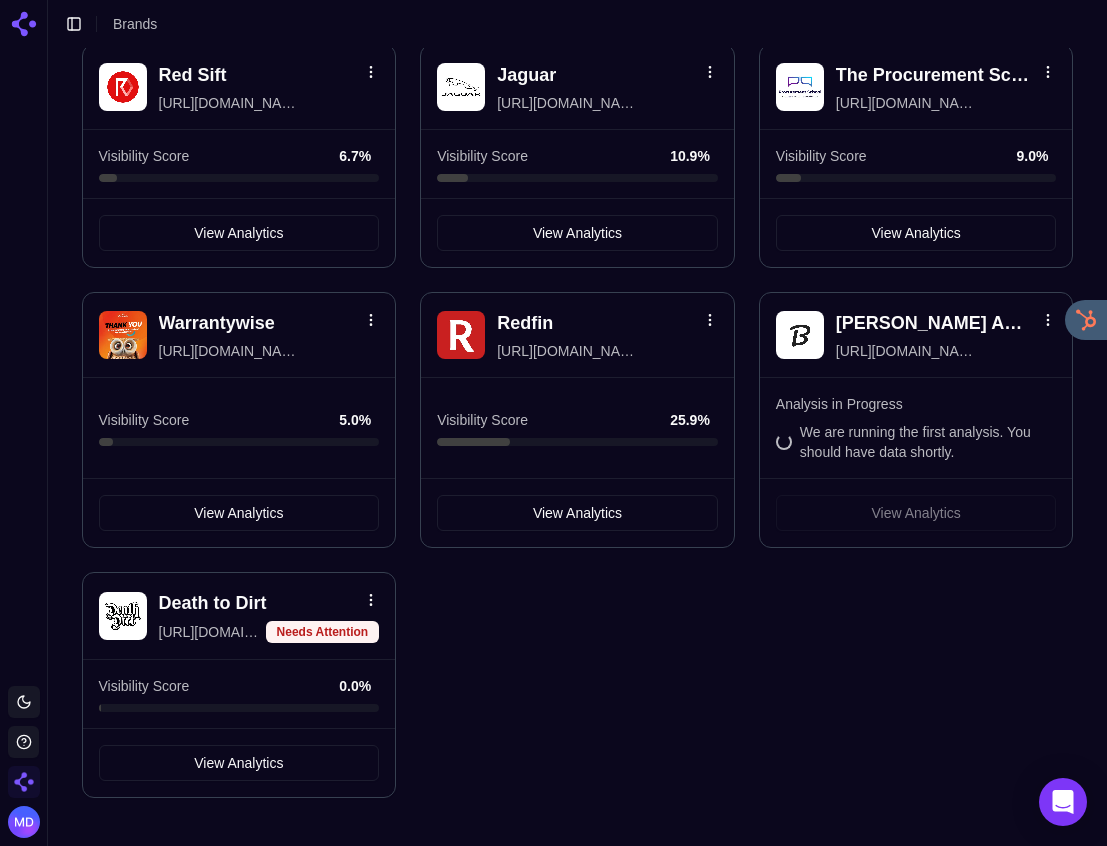 click on "Analysis in Progress We are running the first analysis. You should have data shortly." at bounding box center (916, 428) 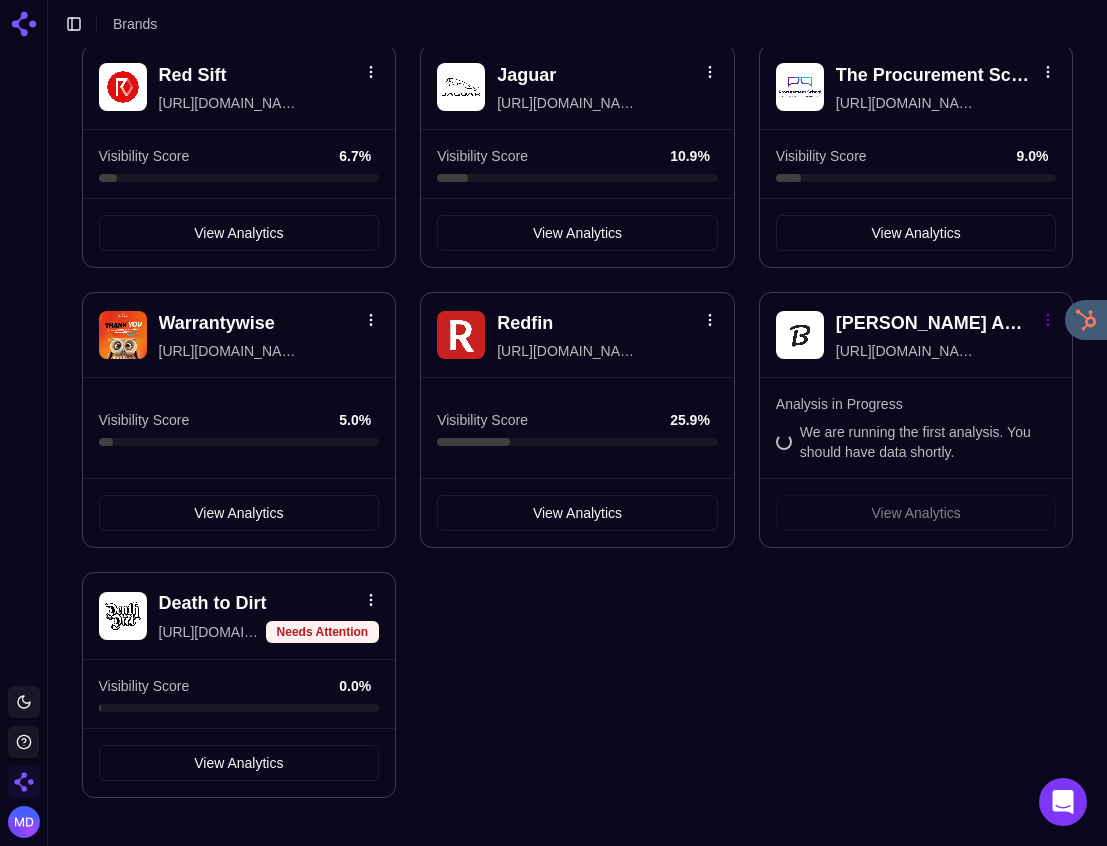 click on "Jun 27 Toggle theme Cognizo   Toggle Sidebar Brands Brand Analytics Track and analyze your brand performance across different metrics Add Brand HubSpot https://www.hubspot.com Category Leader Visibility Score 41.0 % View Analytics Square https://squareup.com/ Category Leader Visibility Score 40.0 % View Analytics Surf Expo https://surfexpo.com Category Leader Visibility Score 28.3 % View Analytics Nike https://nike.com Category Leader Visibility Score 43.6 % View Analytics Aircall https://aircall.io Visibility Score 26.1 % View Analytics Garanti BBVA https://garantibbva.com.tr Category Leader Visibility Score 19.5 % View Analytics Seologist https://seologist.com Visibility Score 2.3 % View Analytics Emerald https://emeraldx.com Needs Attention Visibility Score 0.0 % View Analytics Buck Mason https://www.buckmason.com Visibility Score 10.0 % View Analytics NISHANE https://nishane.com Visibility Score 10.7 % View Analytics Unthread https://unthread.io Visibility Score 1.1 % View Analytics RunPod % %" at bounding box center (553, -898) 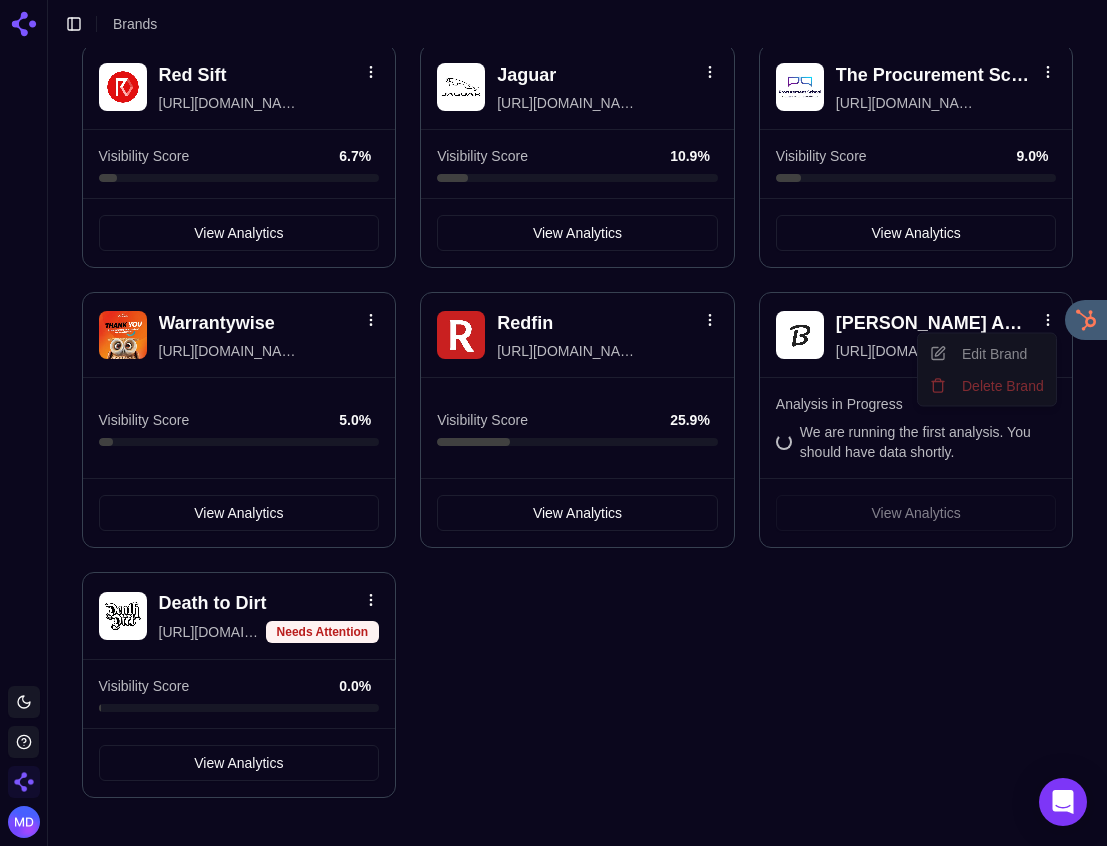 click on "Jun 27 Toggle theme Cognizo   Toggle Sidebar Brands Brand Analytics Track and analyze your brand performance across different metrics Add Brand HubSpot https://www.hubspot.com Category Leader Visibility Score 41.0 % View Analytics Square https://squareup.com/ Category Leader Visibility Score 40.0 % View Analytics Surf Expo https://surfexpo.com Category Leader Visibility Score 28.3 % View Analytics Nike https://nike.com Category Leader Visibility Score 43.6 % View Analytics Aircall https://aircall.io Visibility Score 26.1 % View Analytics Garanti BBVA https://garantibbva.com.tr Category Leader Visibility Score 19.5 % View Analytics Seologist https://seologist.com Visibility Score 2.3 % View Analytics Emerald https://emeraldx.com Needs Attention Visibility Score 0.0 % View Analytics Buck Mason https://www.buckmason.com Visibility Score 10.0 % View Analytics NISHANE https://nishane.com Visibility Score 10.7 % View Analytics Unthread https://unthread.io Visibility Score 1.1 % View Analytics RunPod % %" at bounding box center (553, -898) 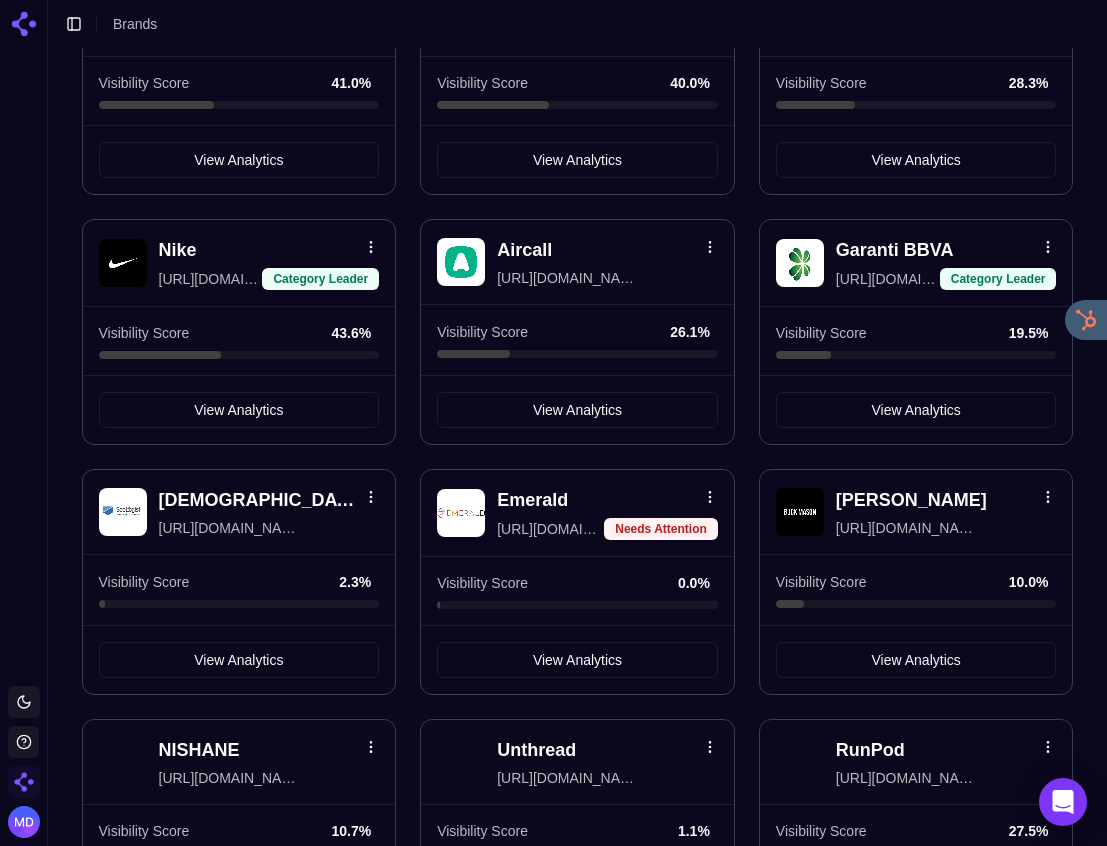 scroll, scrollTop: 108, scrollLeft: 0, axis: vertical 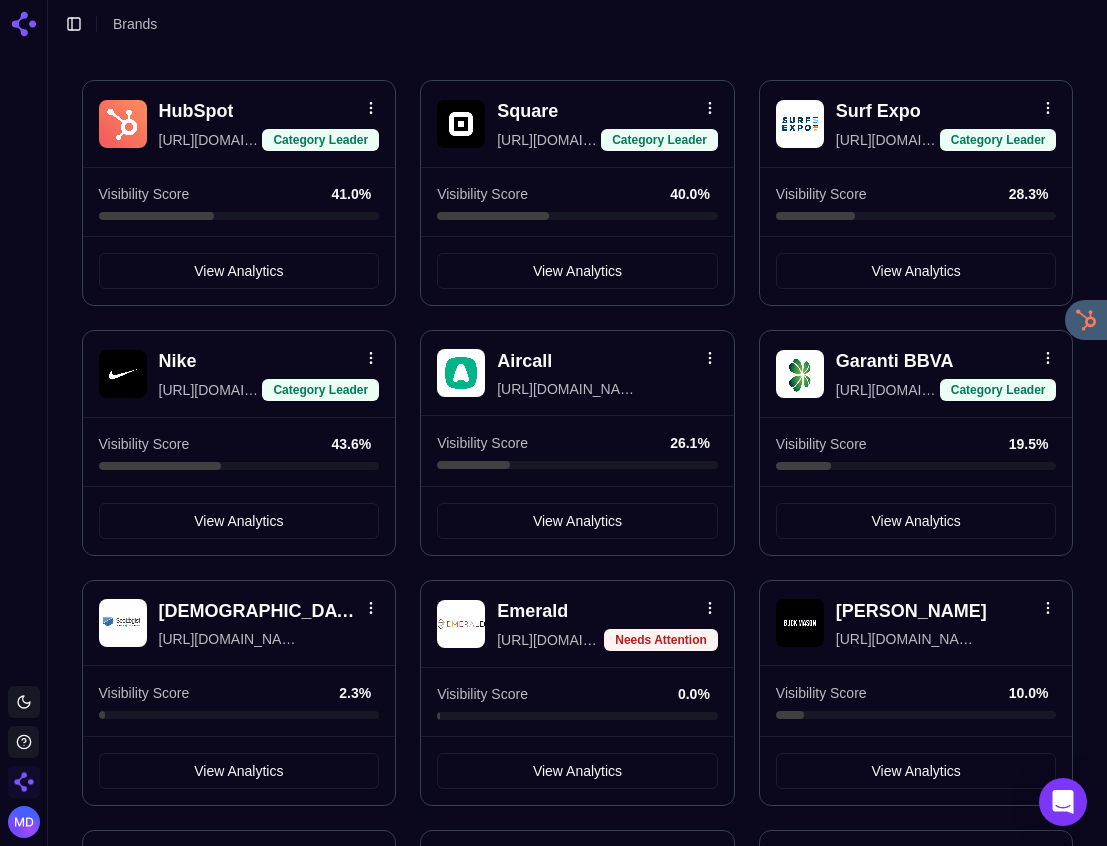 click at bounding box center (24, 782) 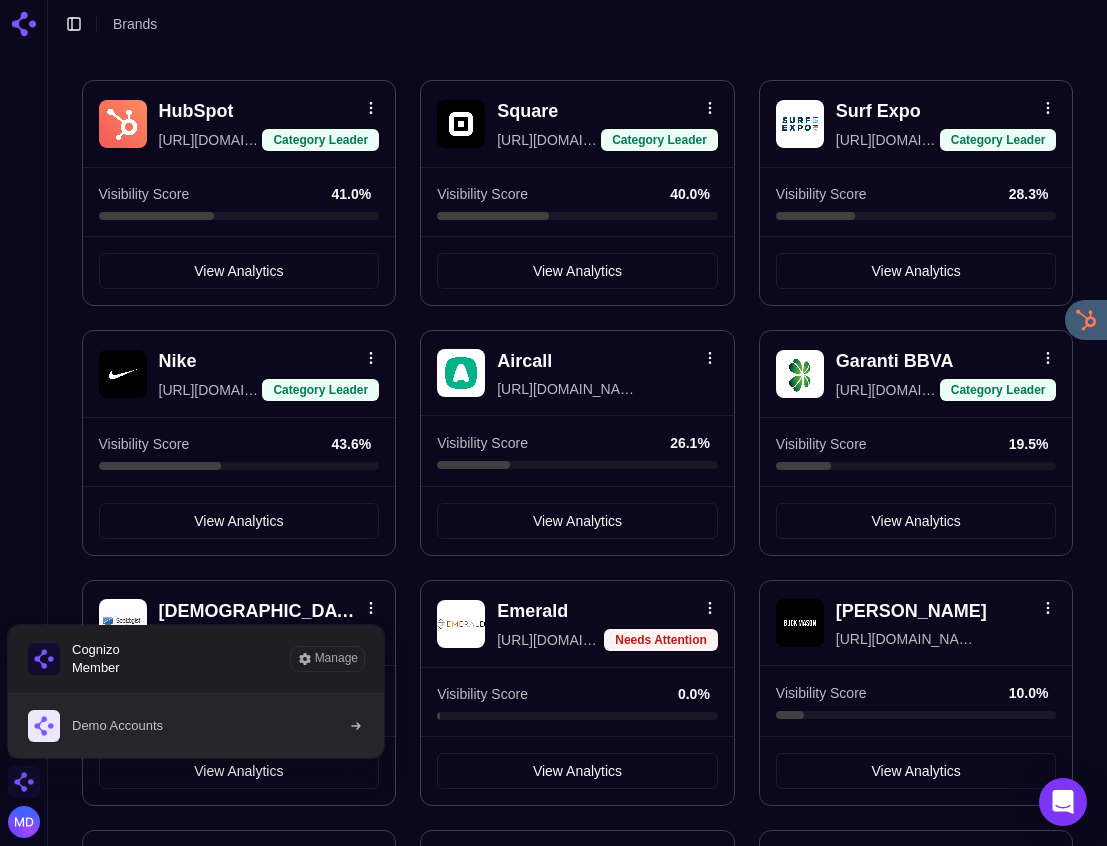 click on "Demo Accounts" at bounding box center (117, 726) 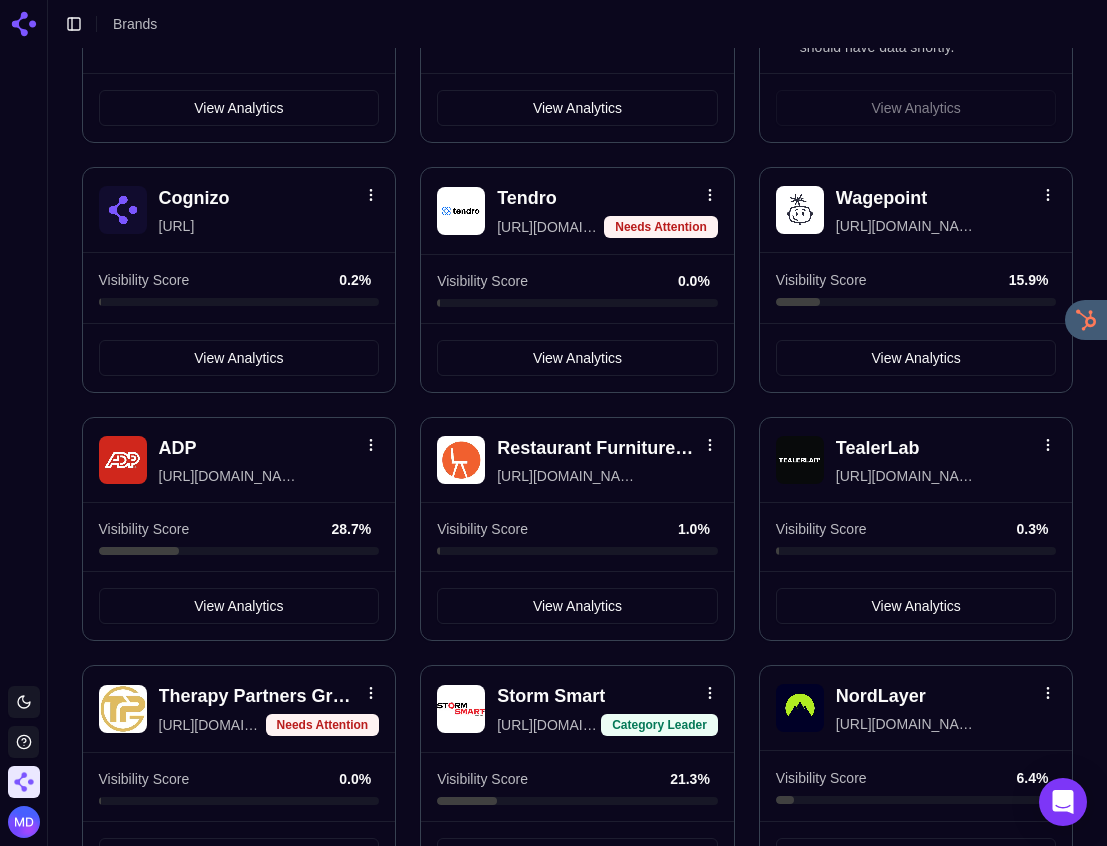 scroll, scrollTop: 0, scrollLeft: 0, axis: both 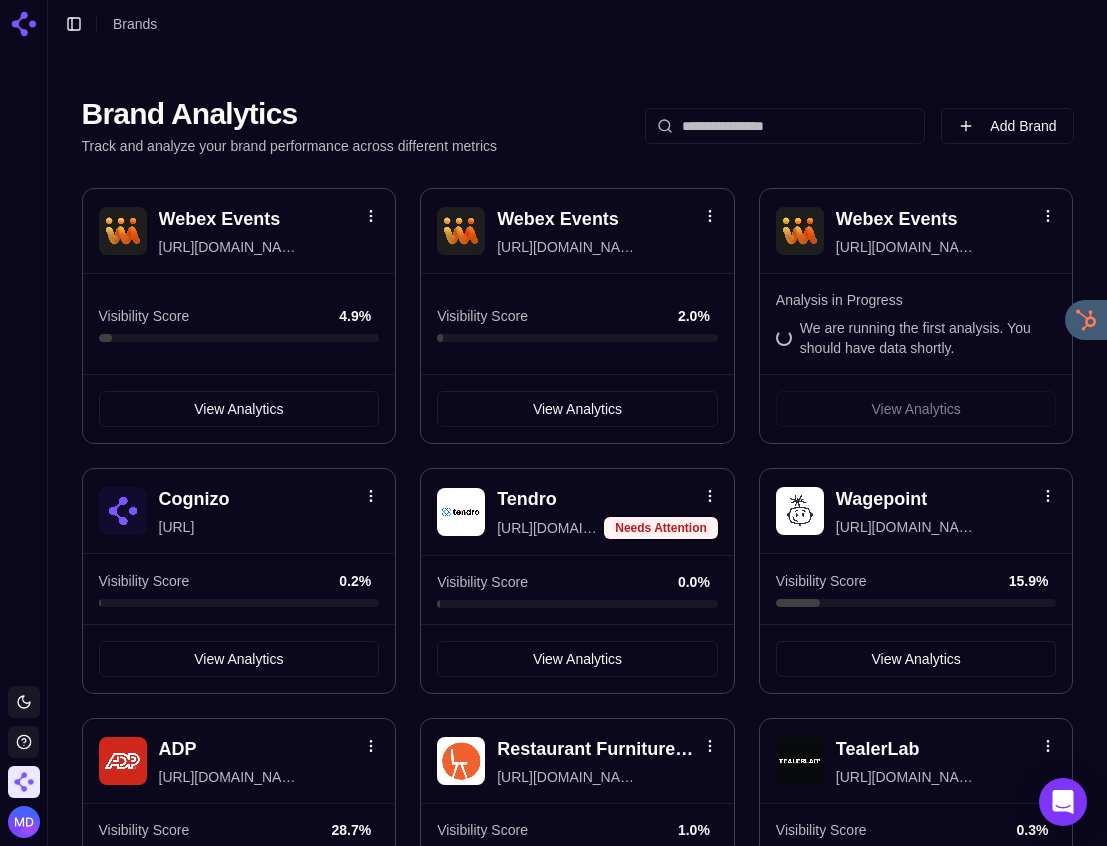 click at bounding box center (785, 126) 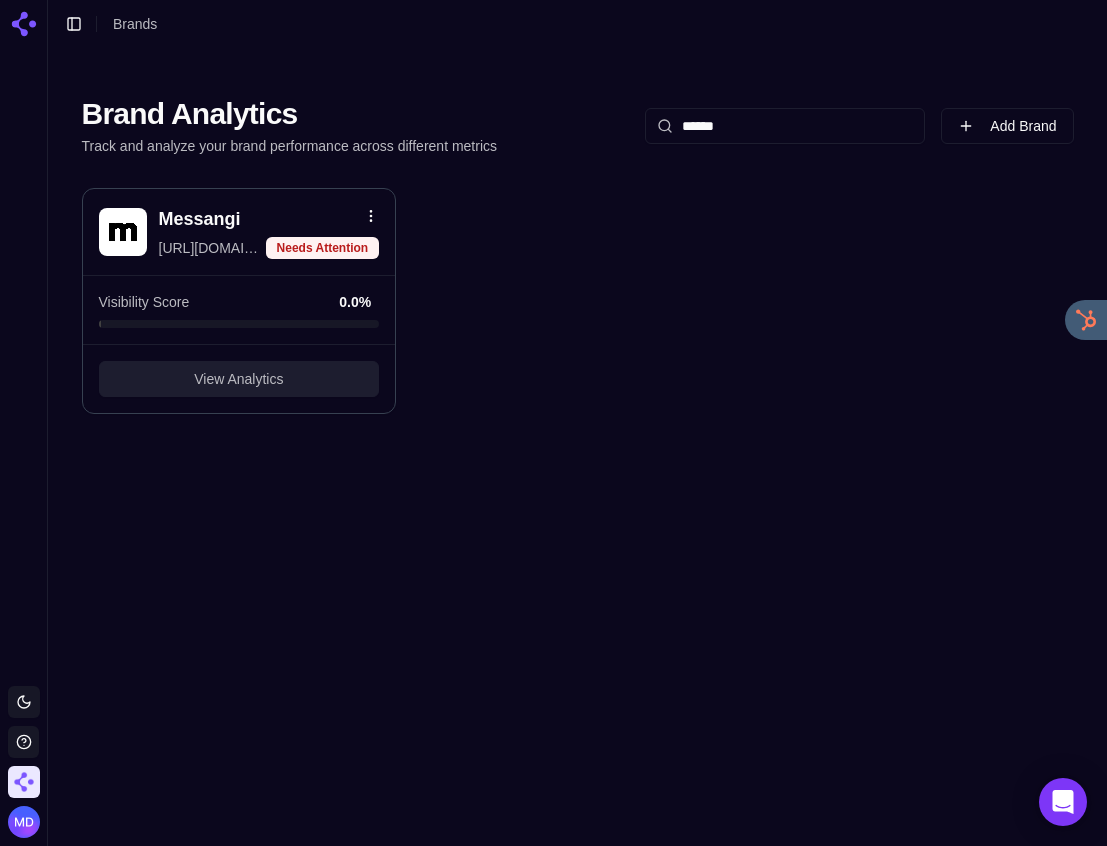 type on "******" 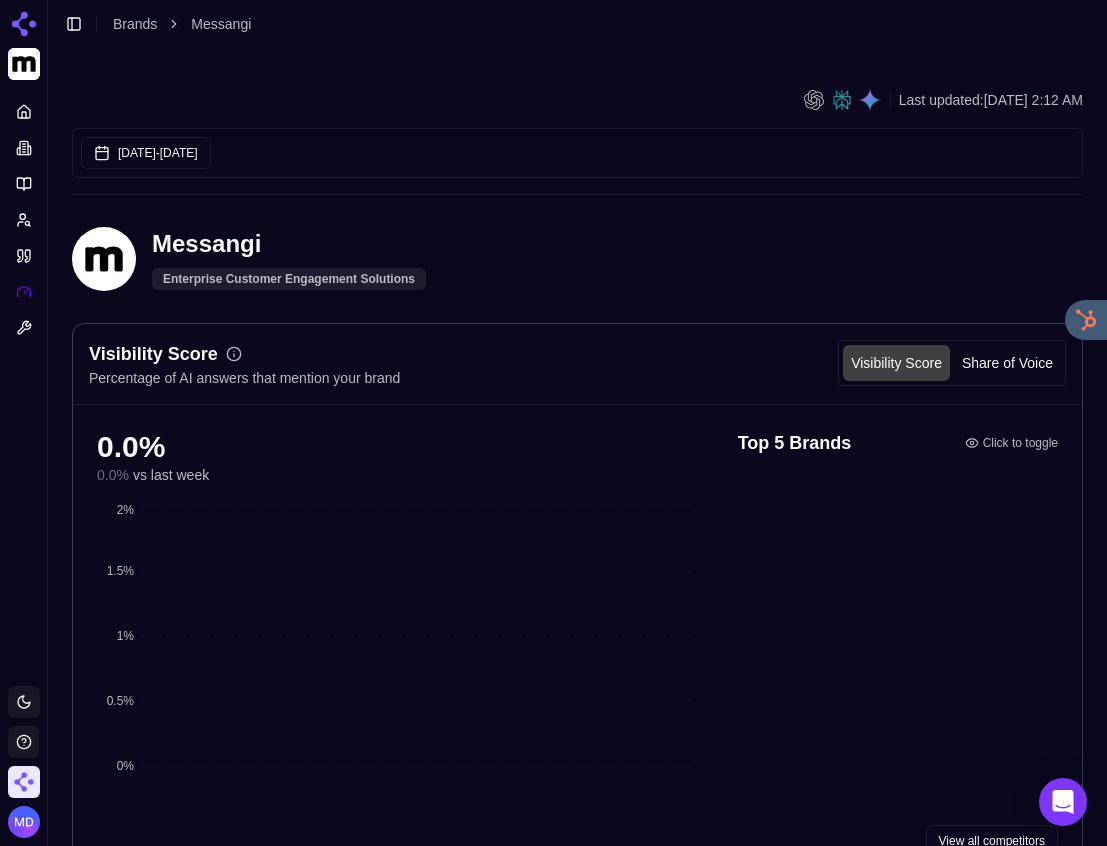 click 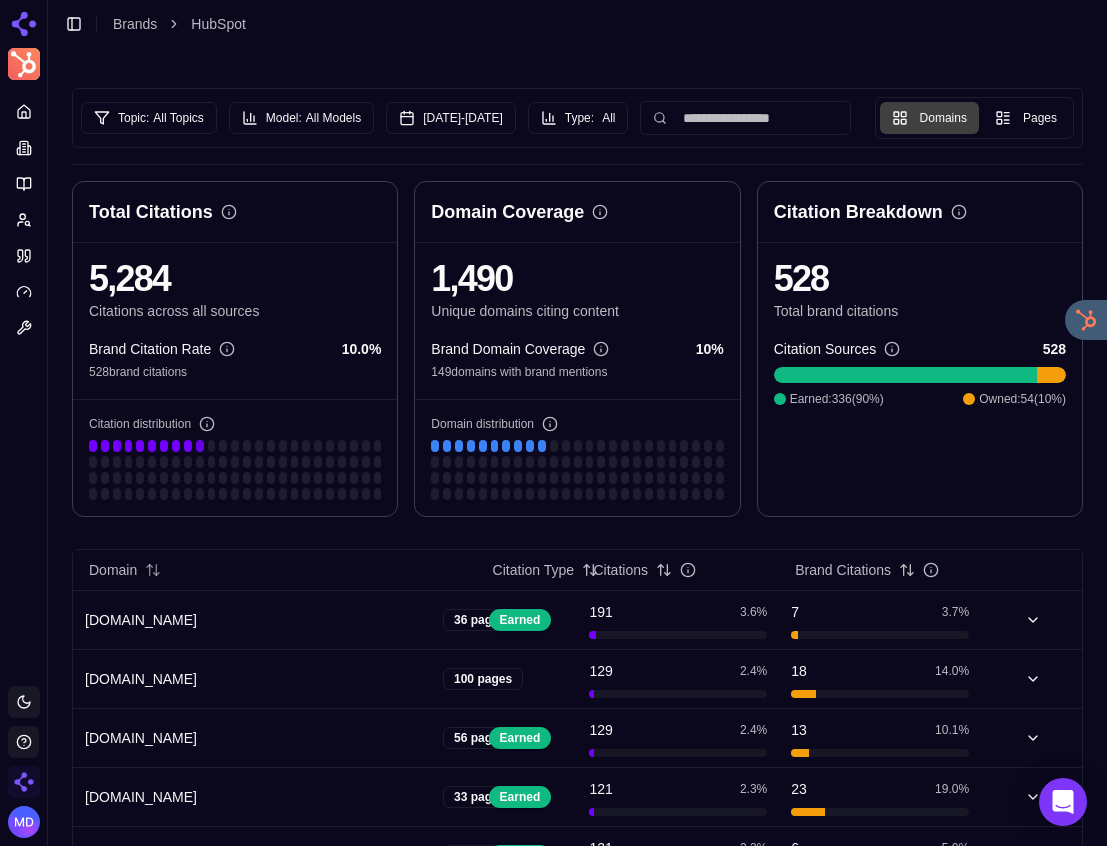 scroll, scrollTop: 0, scrollLeft: 0, axis: both 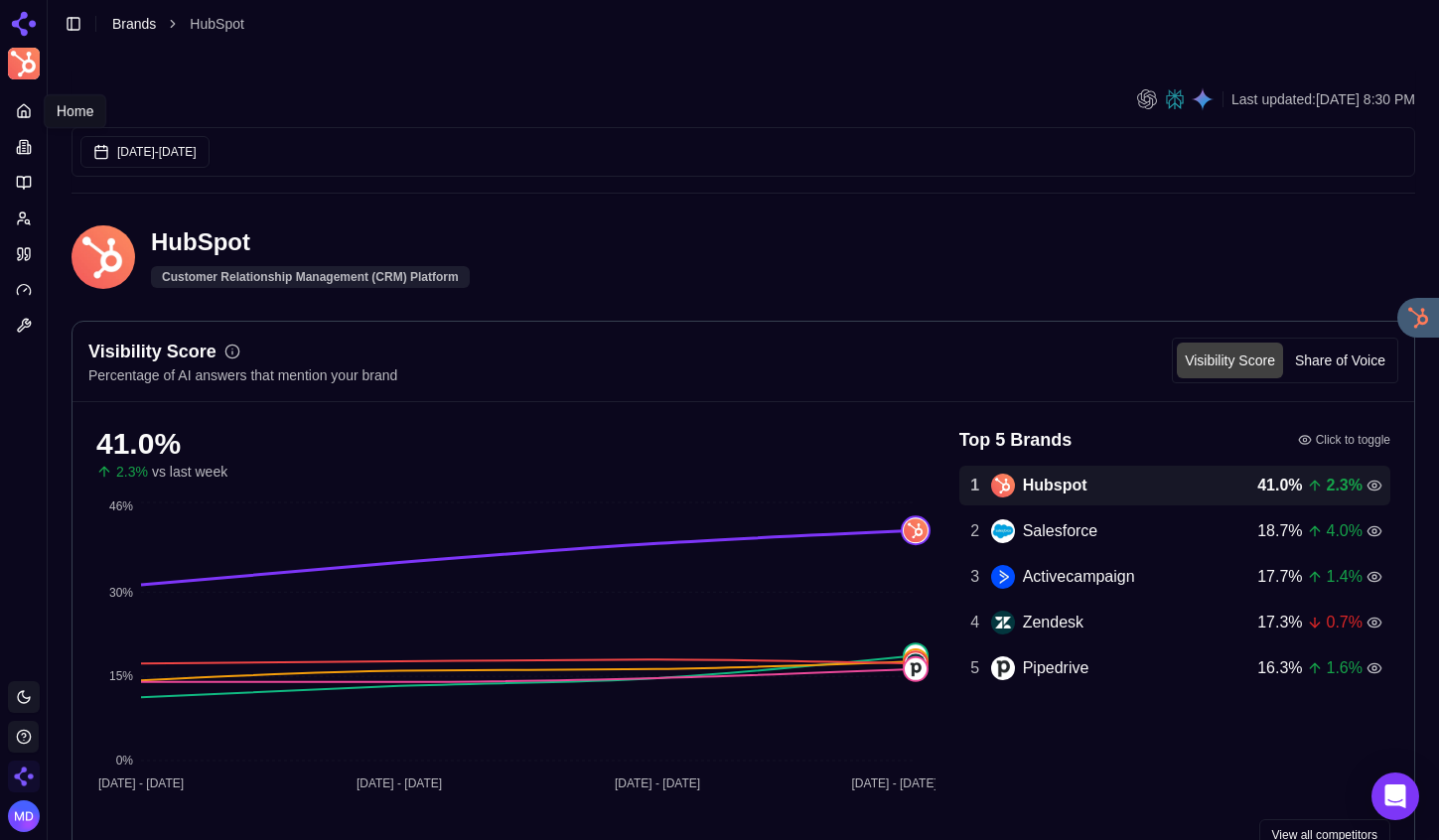 click on "Brands" at bounding box center [134, 24] 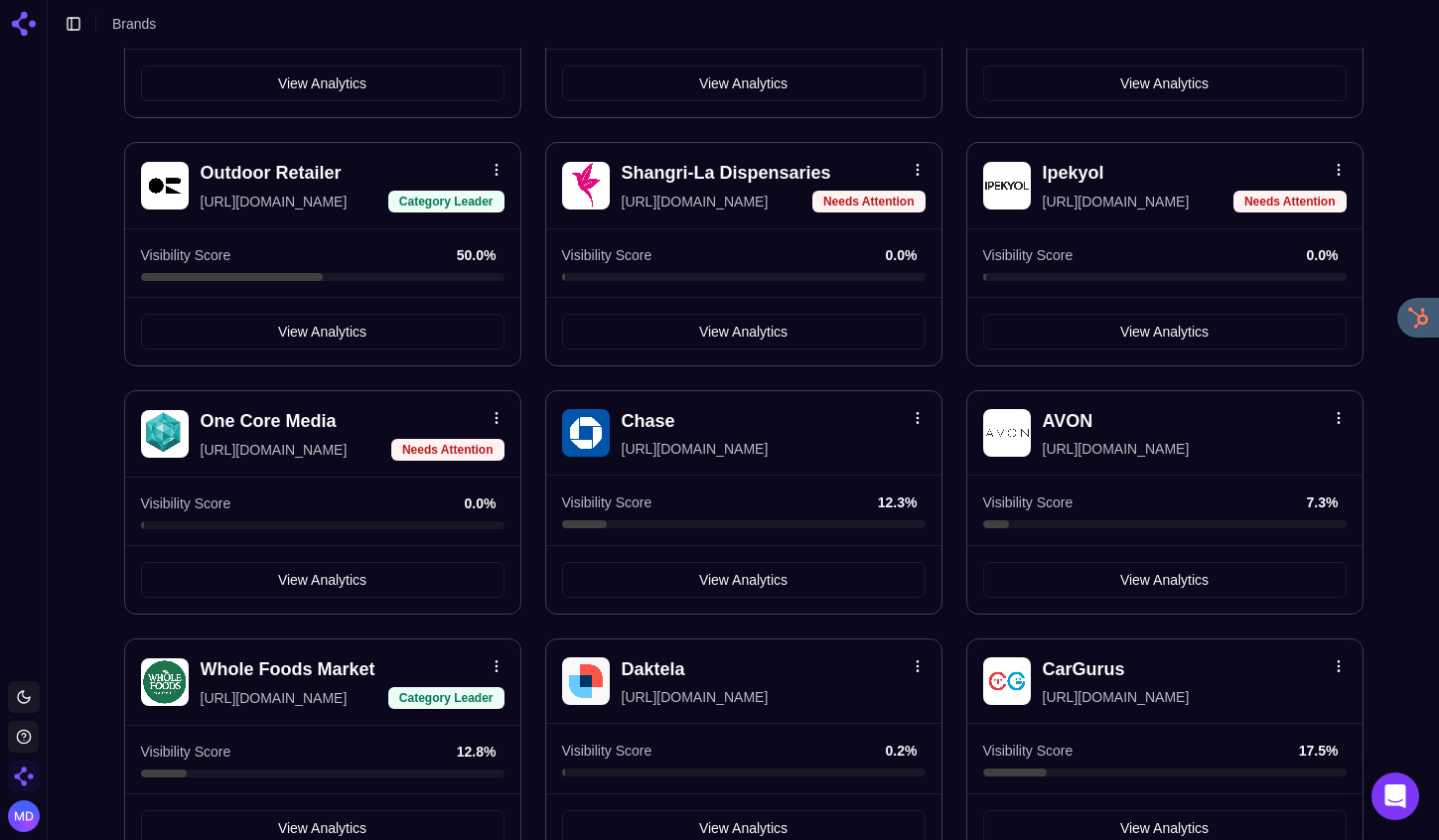 scroll, scrollTop: 2623, scrollLeft: 0, axis: vertical 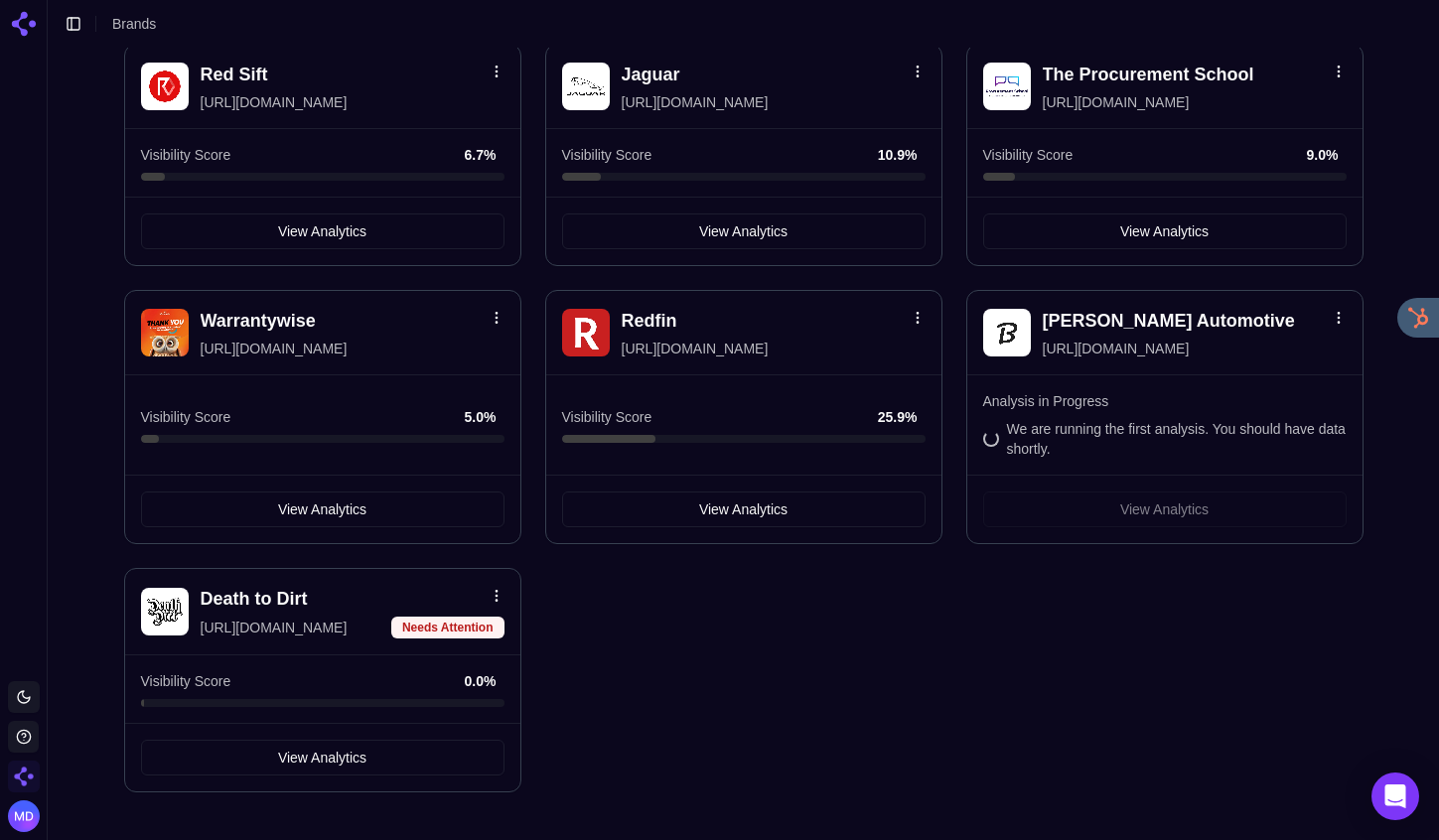 click at bounding box center [24, 776] 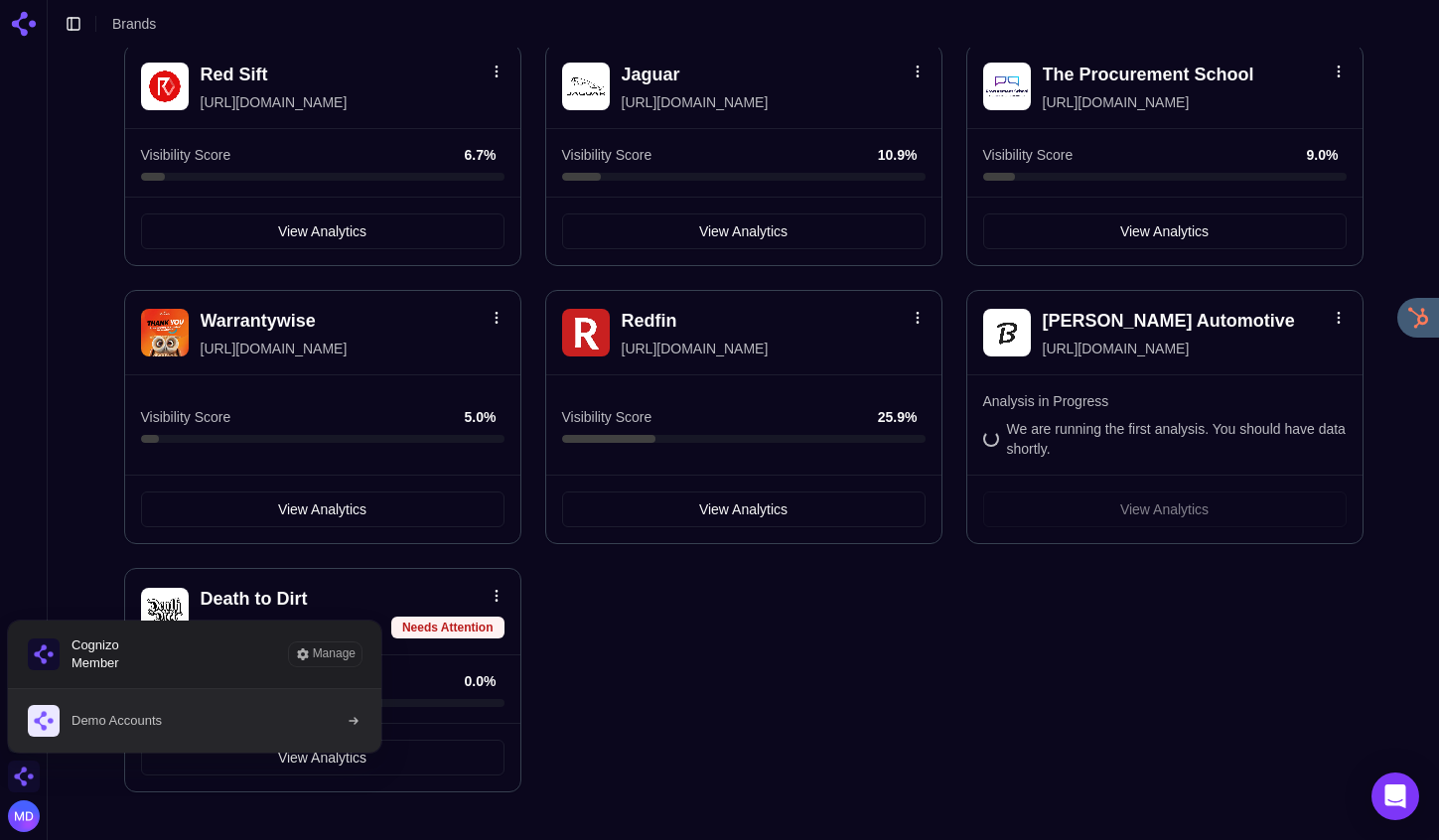 click on "Demo Accounts" at bounding box center [94, 721] 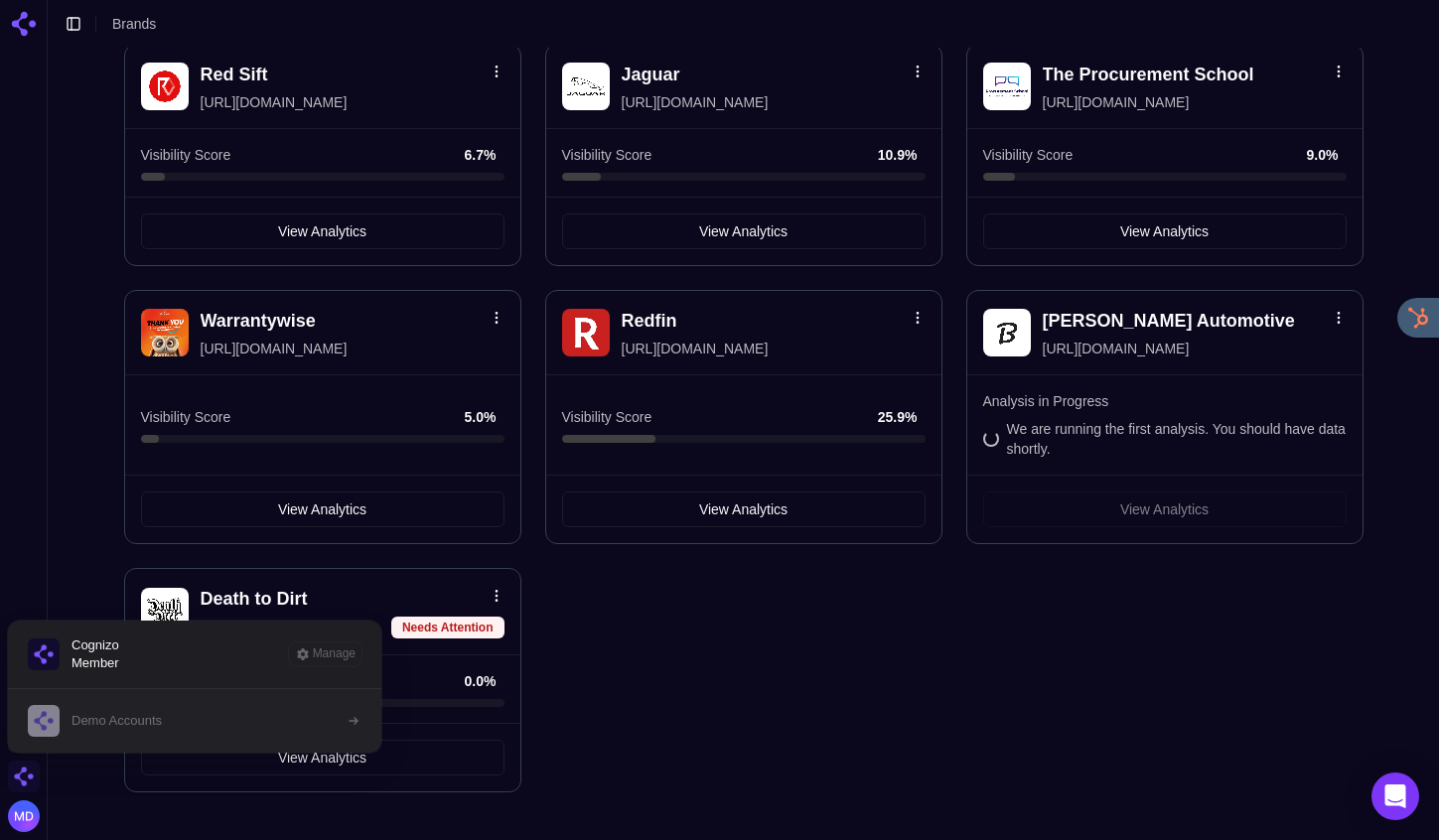 scroll, scrollTop: 0, scrollLeft: 0, axis: both 